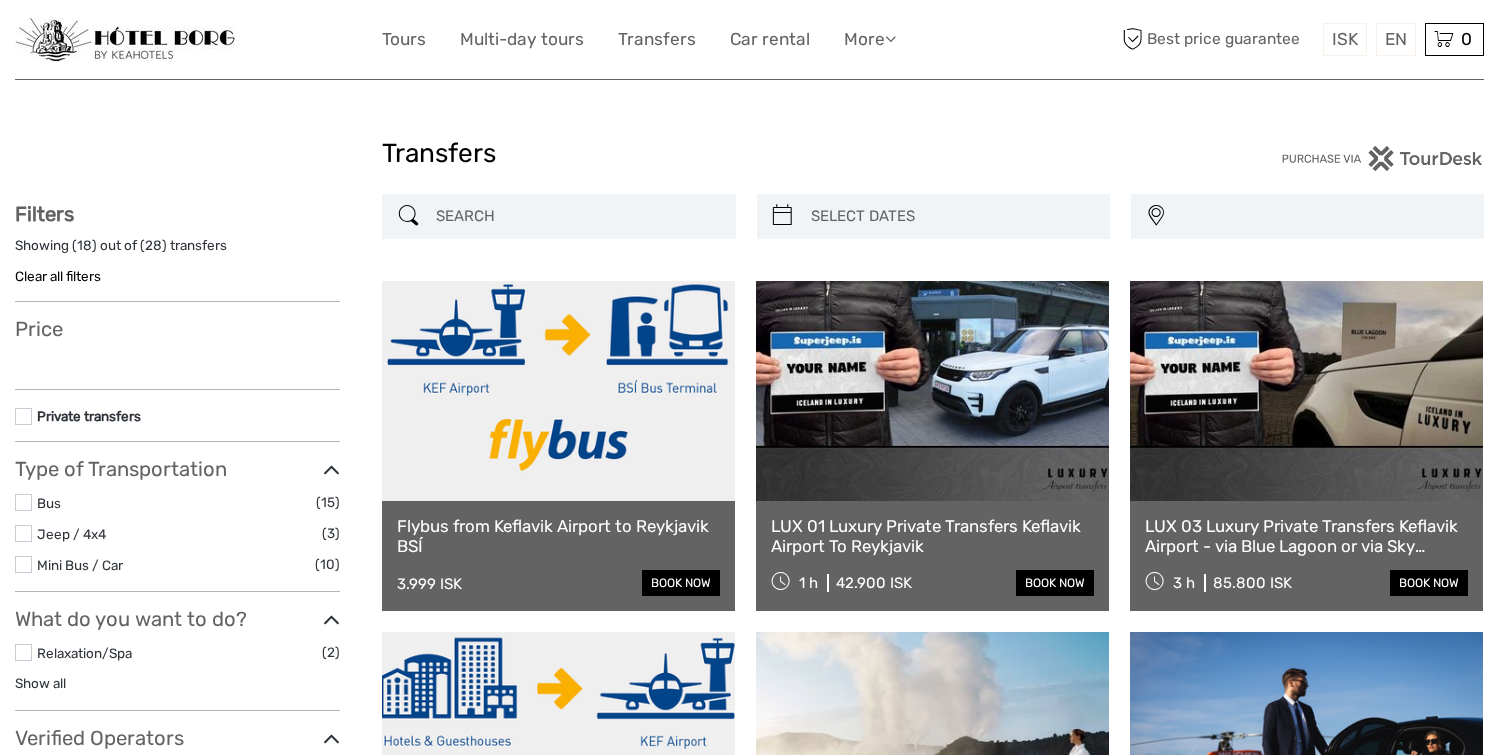 select 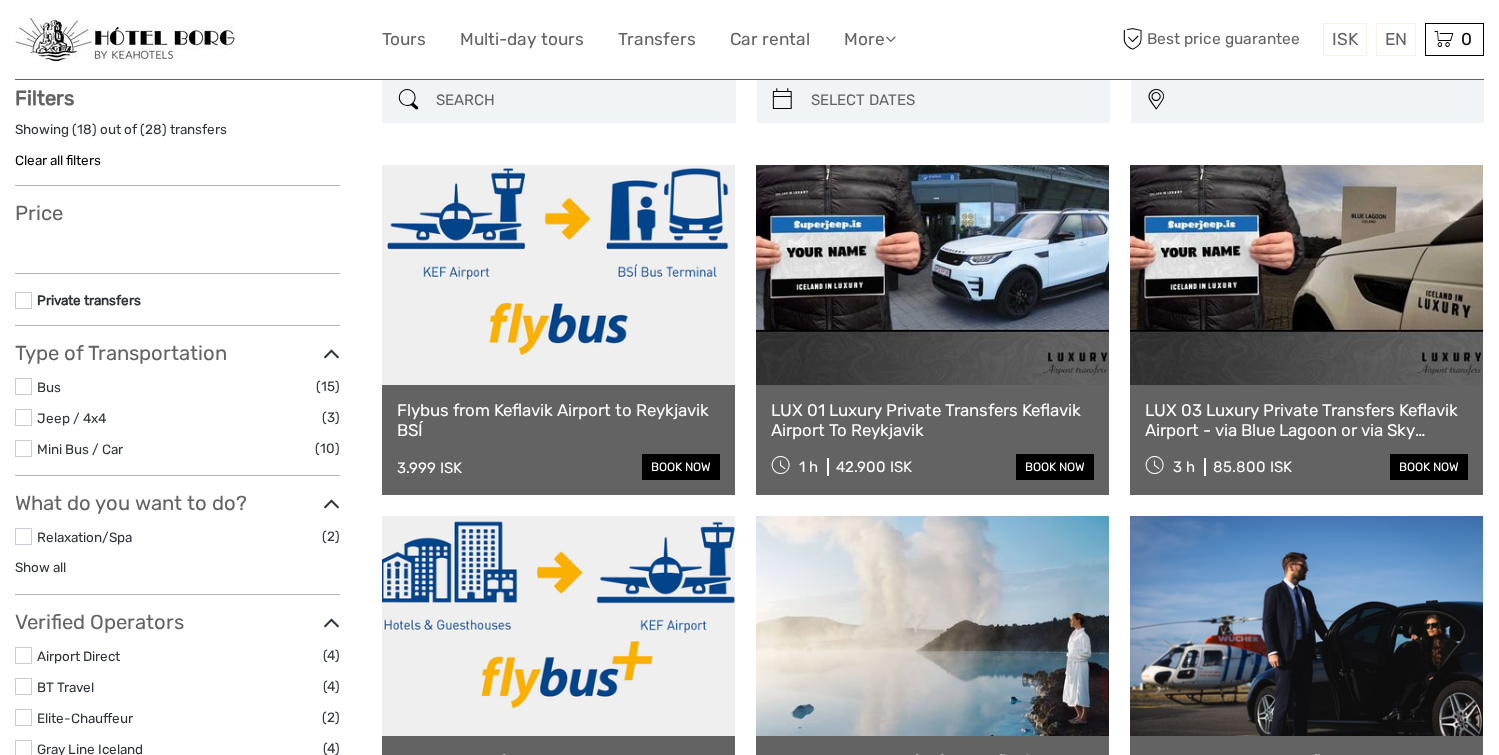scroll, scrollTop: 133, scrollLeft: 0, axis: vertical 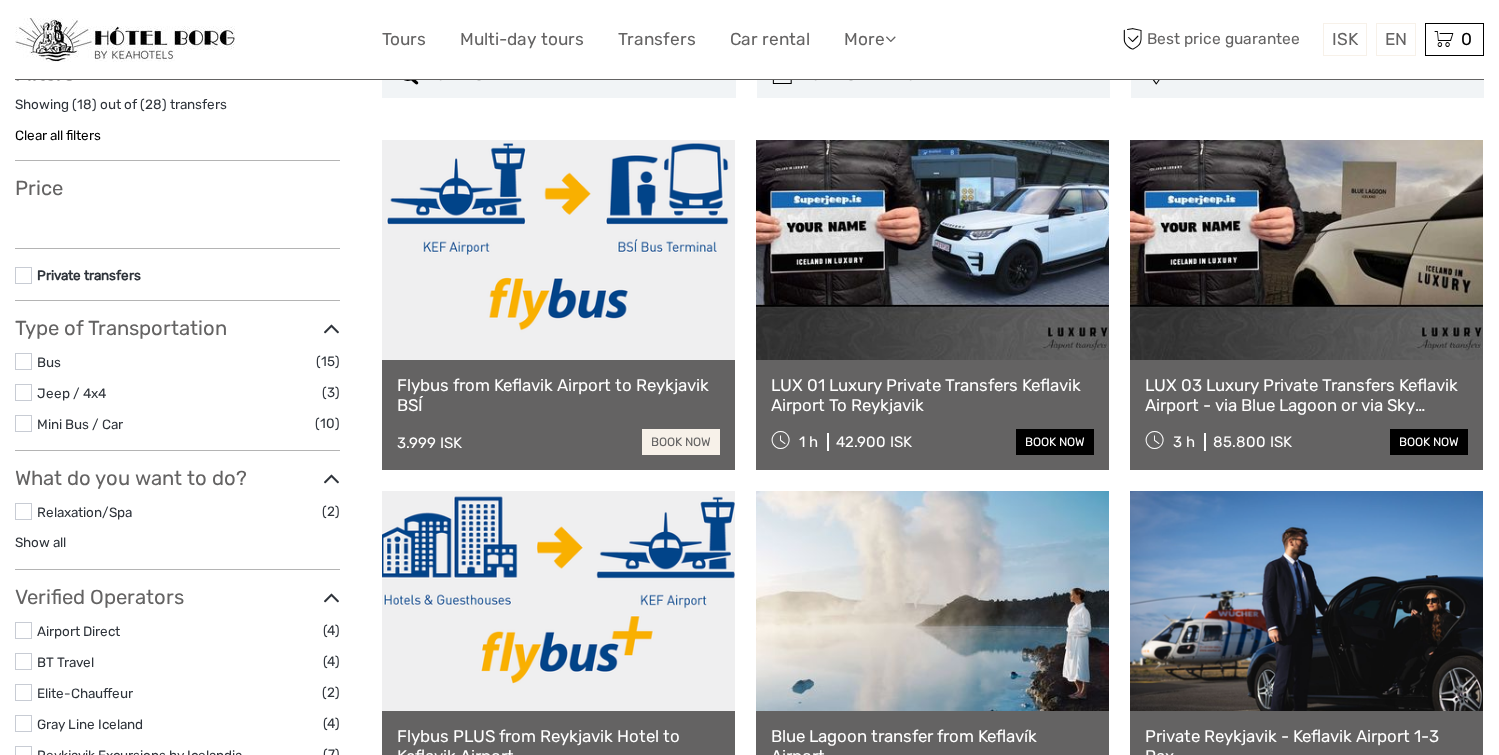 select 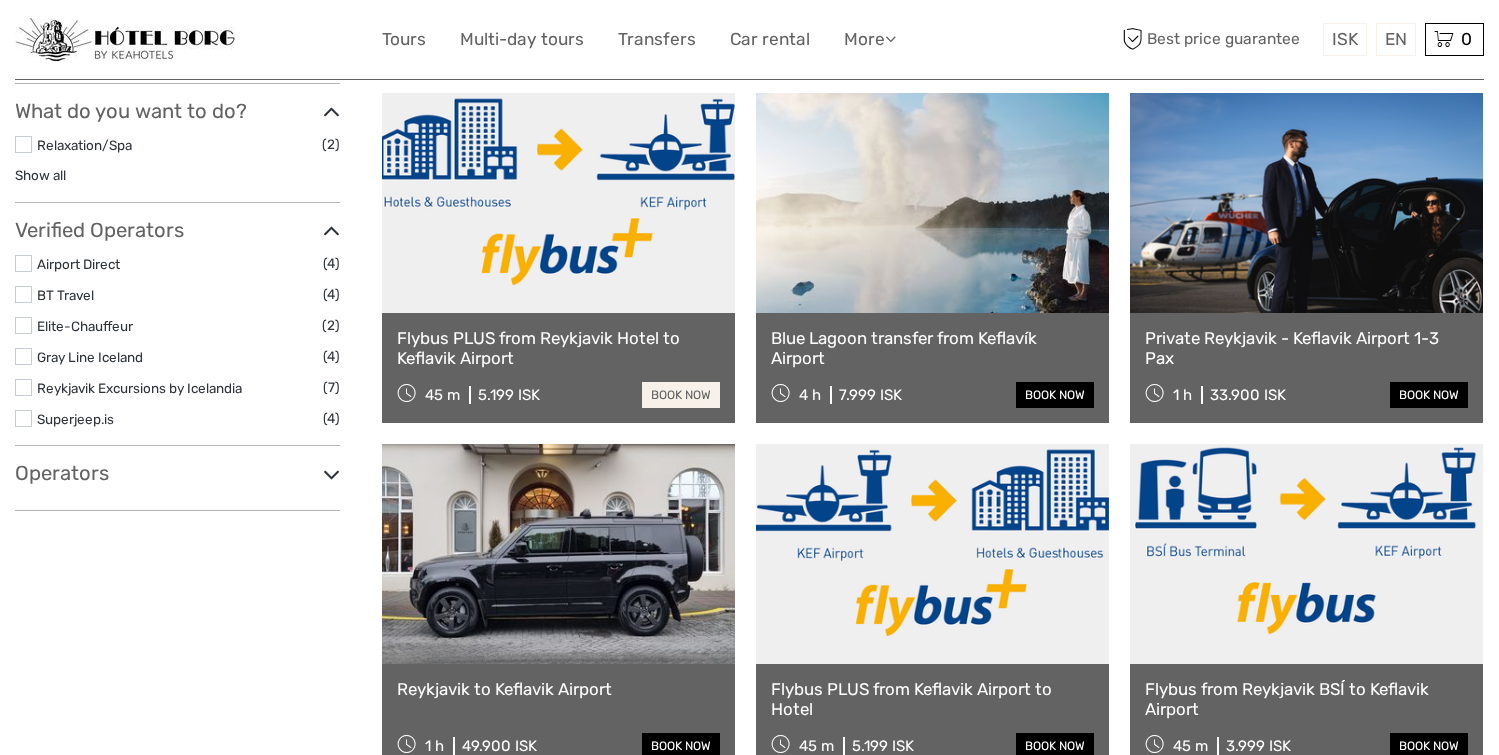 scroll, scrollTop: 540, scrollLeft: 0, axis: vertical 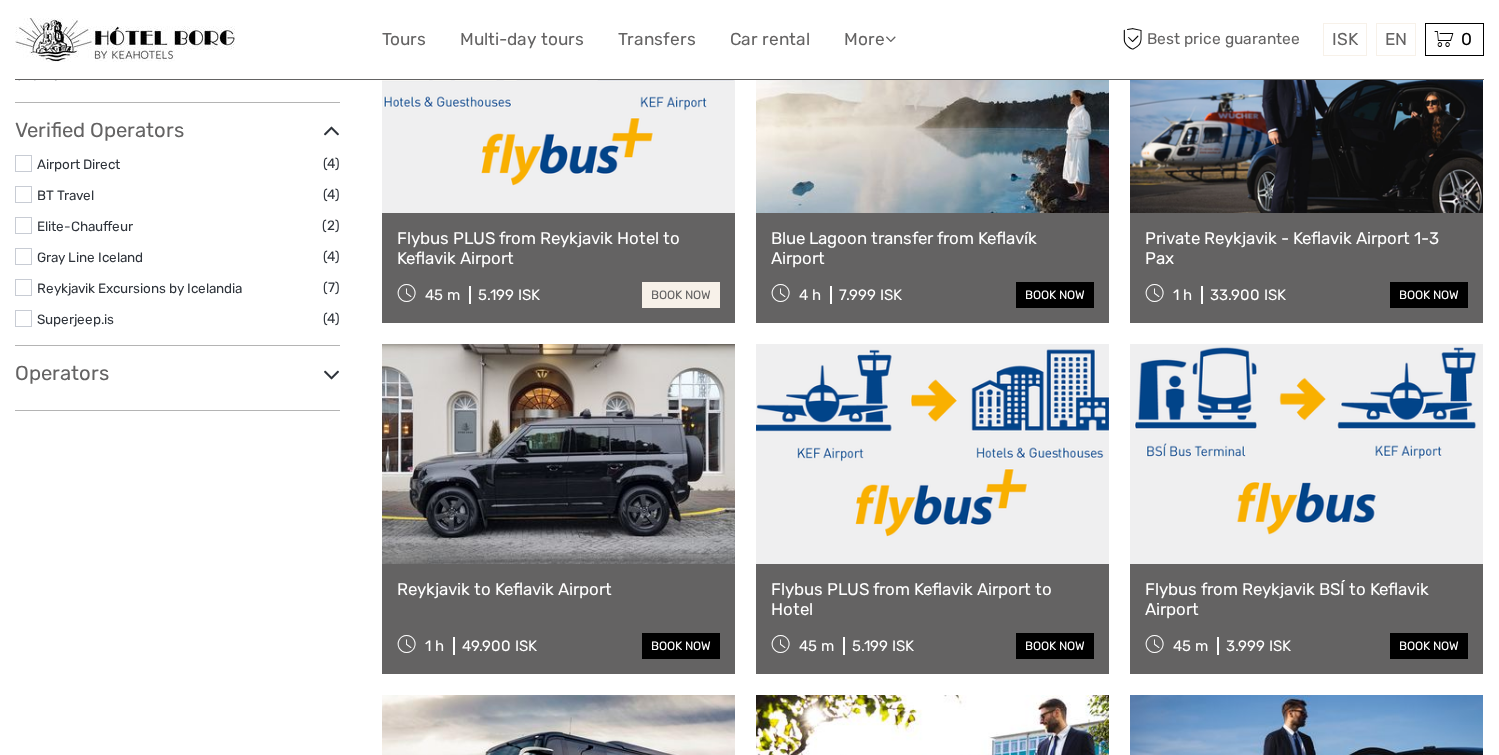 click on "book now" at bounding box center [681, 295] 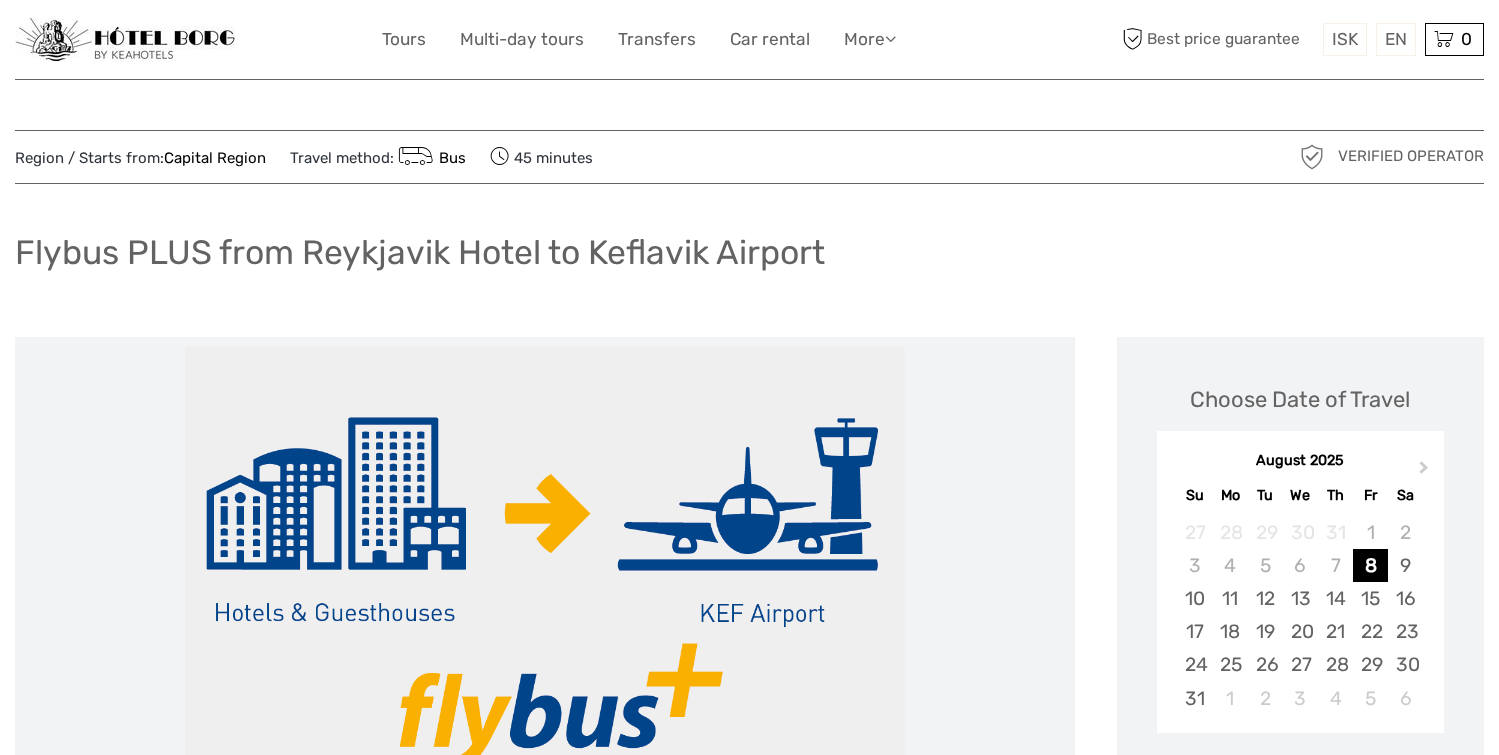scroll, scrollTop: 166, scrollLeft: 0, axis: vertical 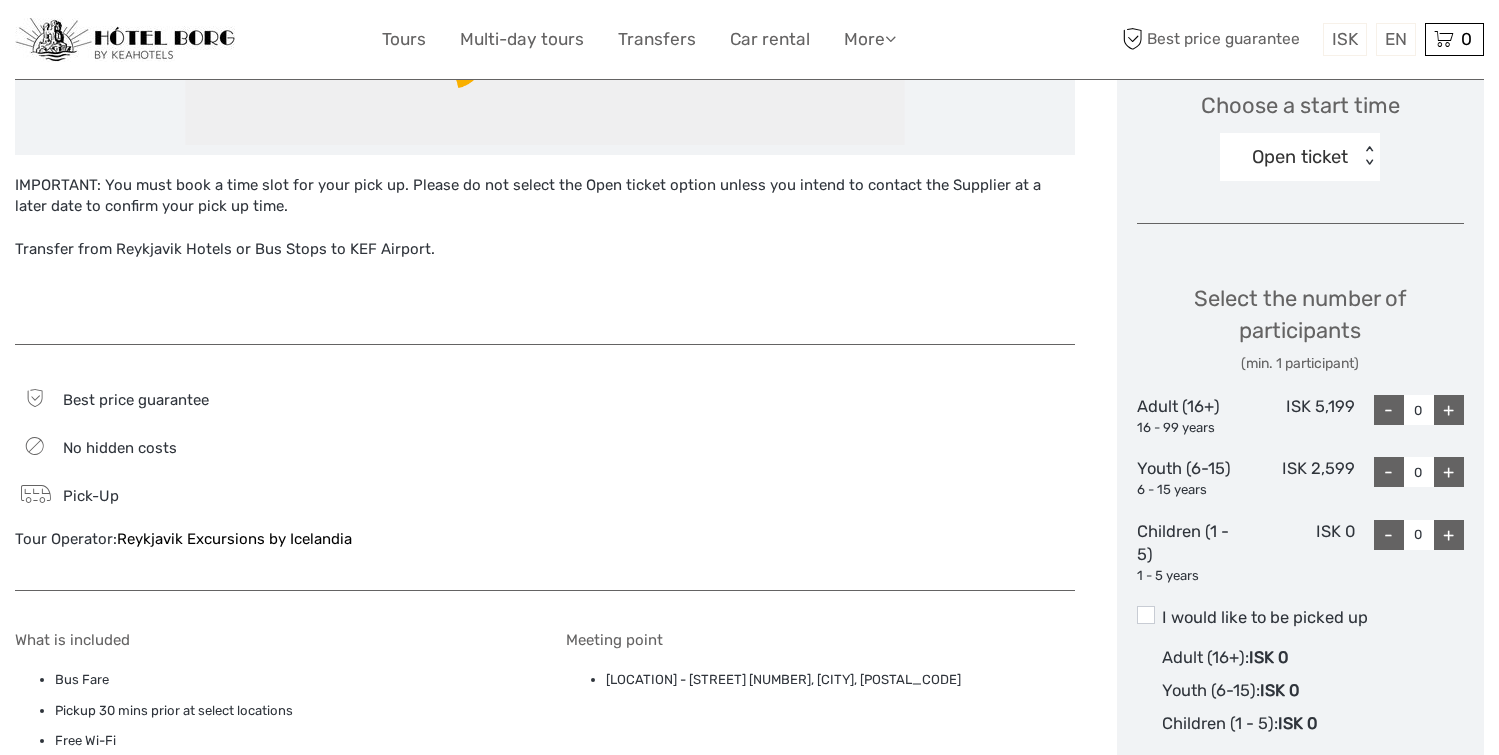 click on "+" at bounding box center (1449, 410) 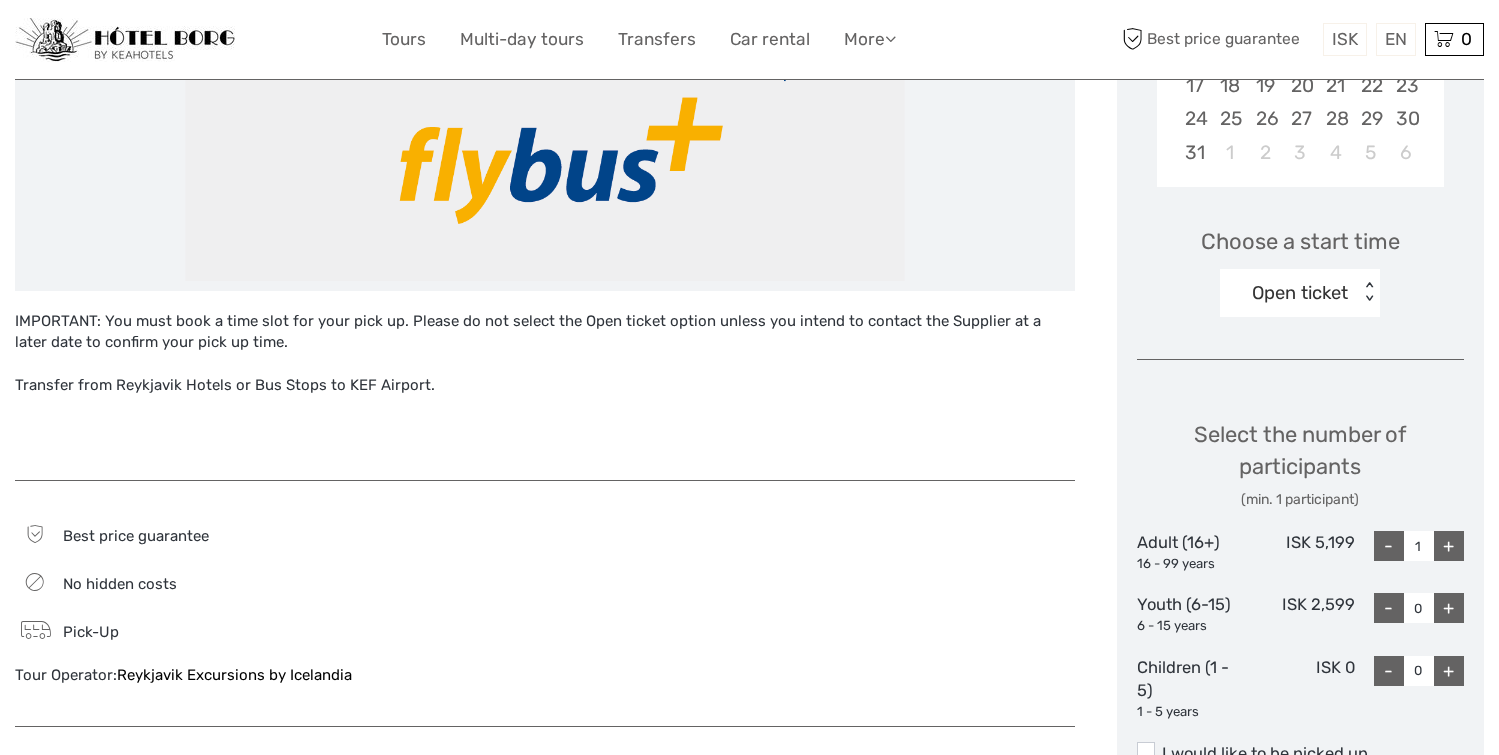 scroll, scrollTop: 545, scrollLeft: 0, axis: vertical 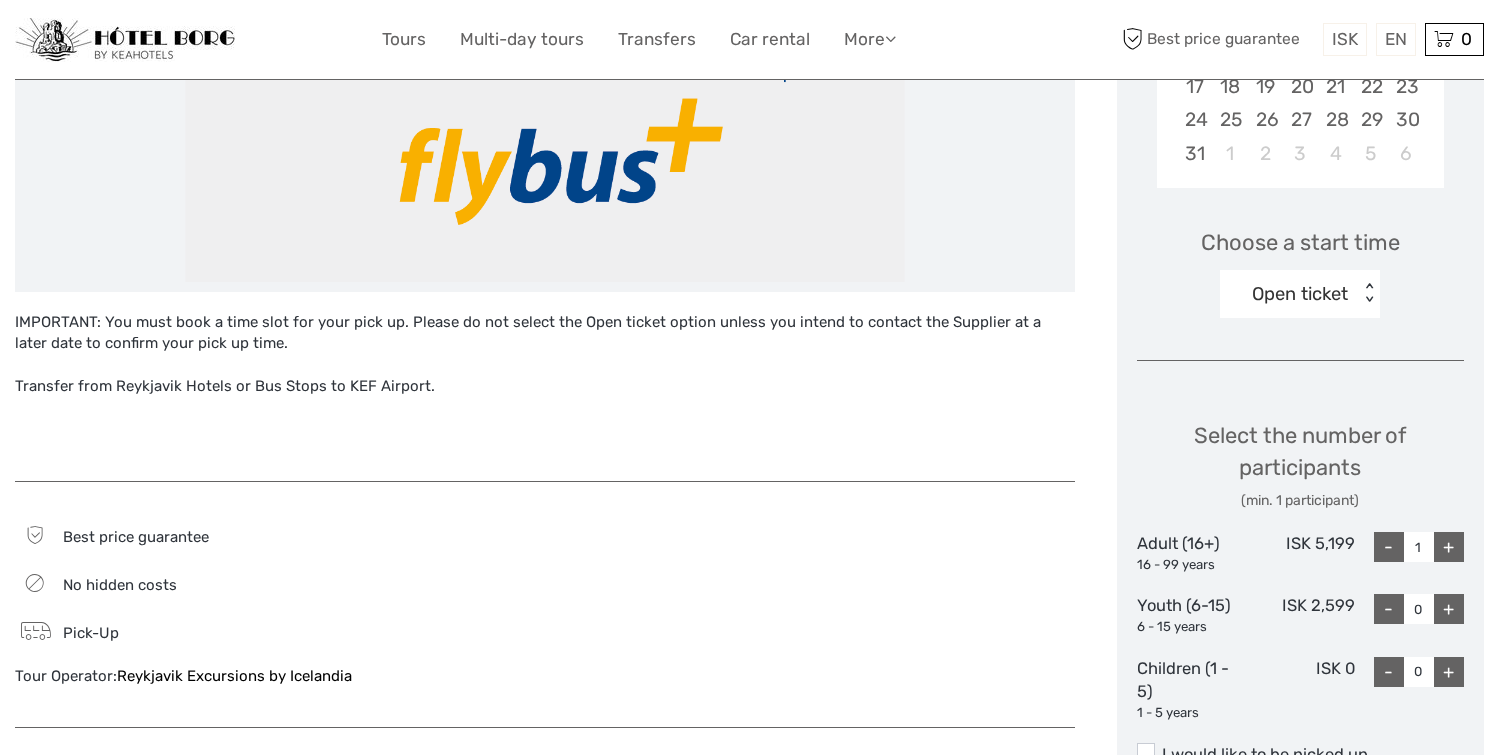click on "Open ticket" at bounding box center (1300, 294) 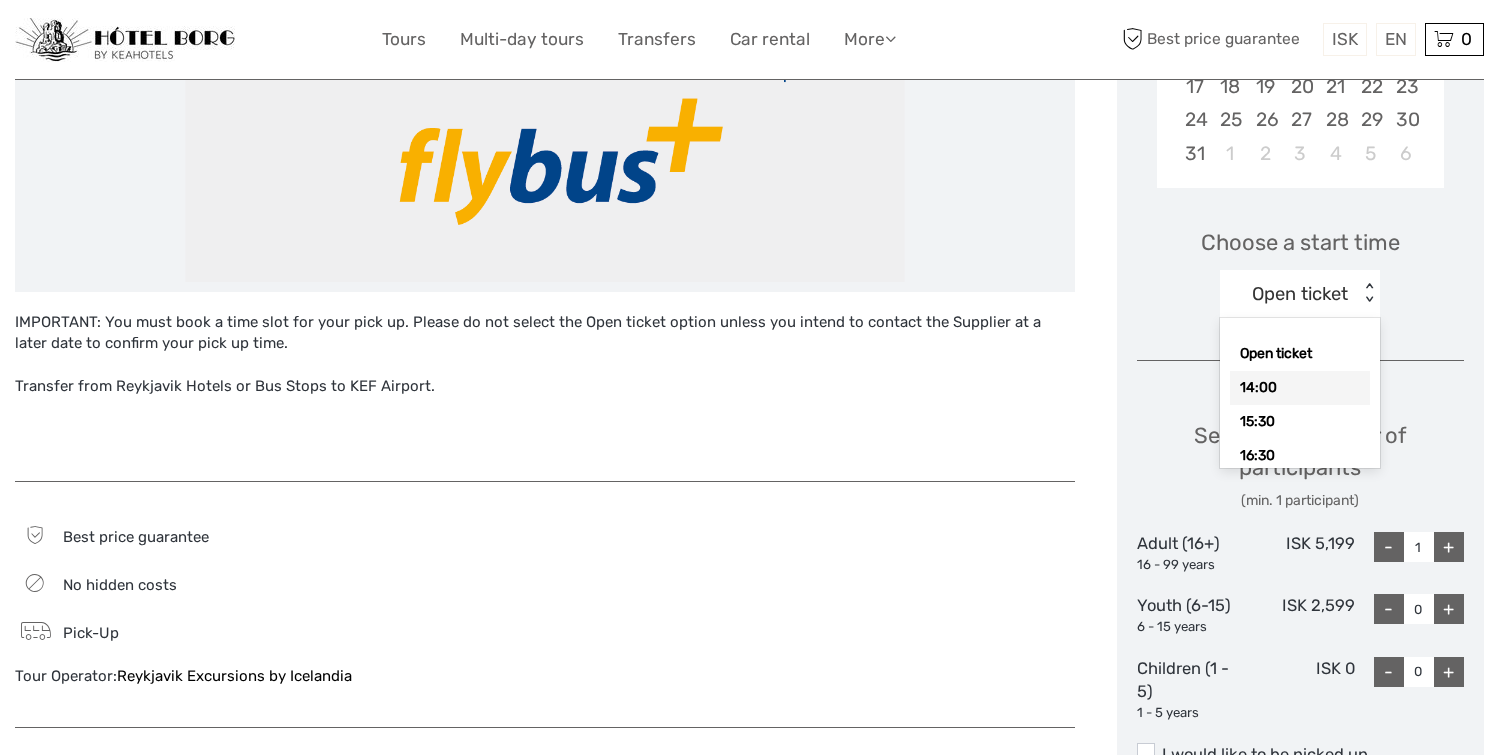 click on "14:00" at bounding box center (1300, 388) 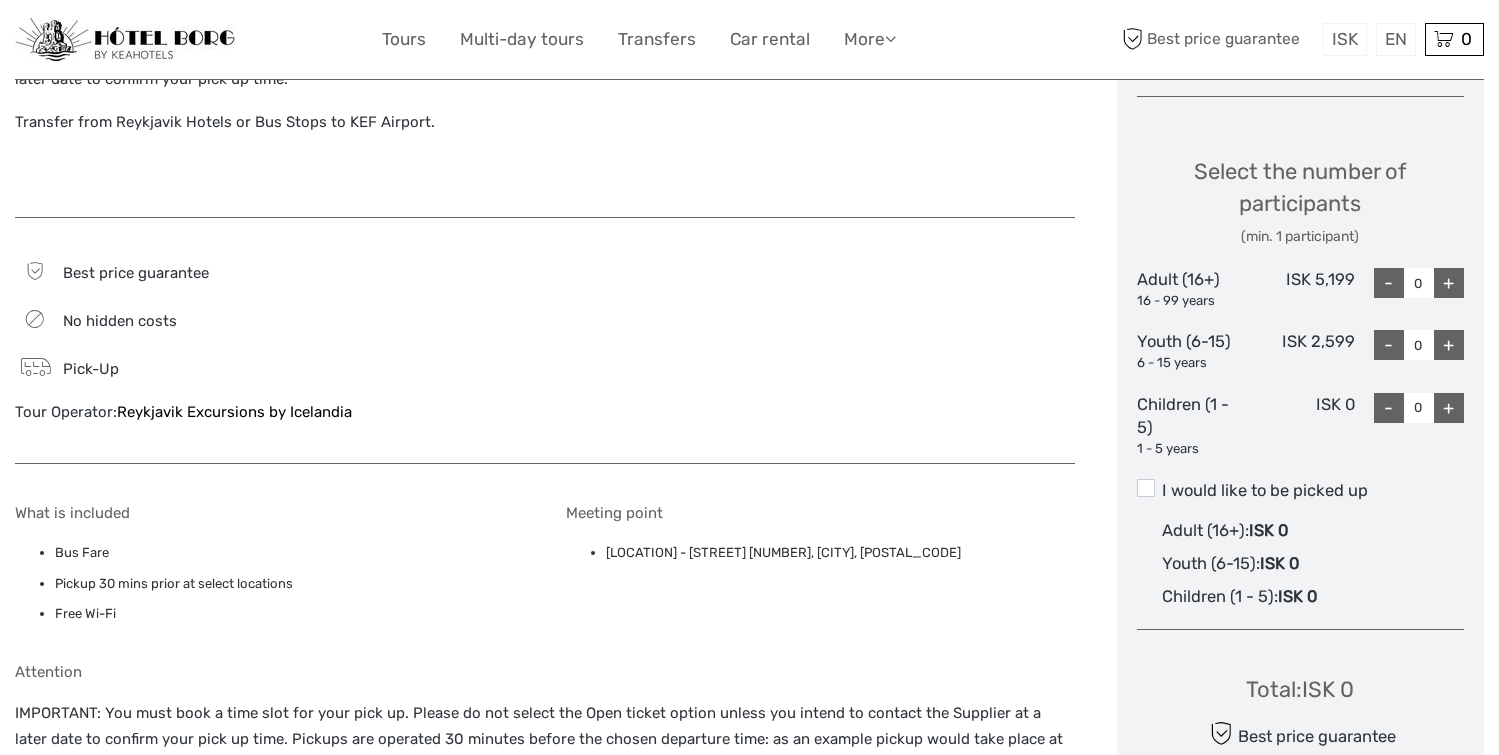 scroll, scrollTop: 838, scrollLeft: 0, axis: vertical 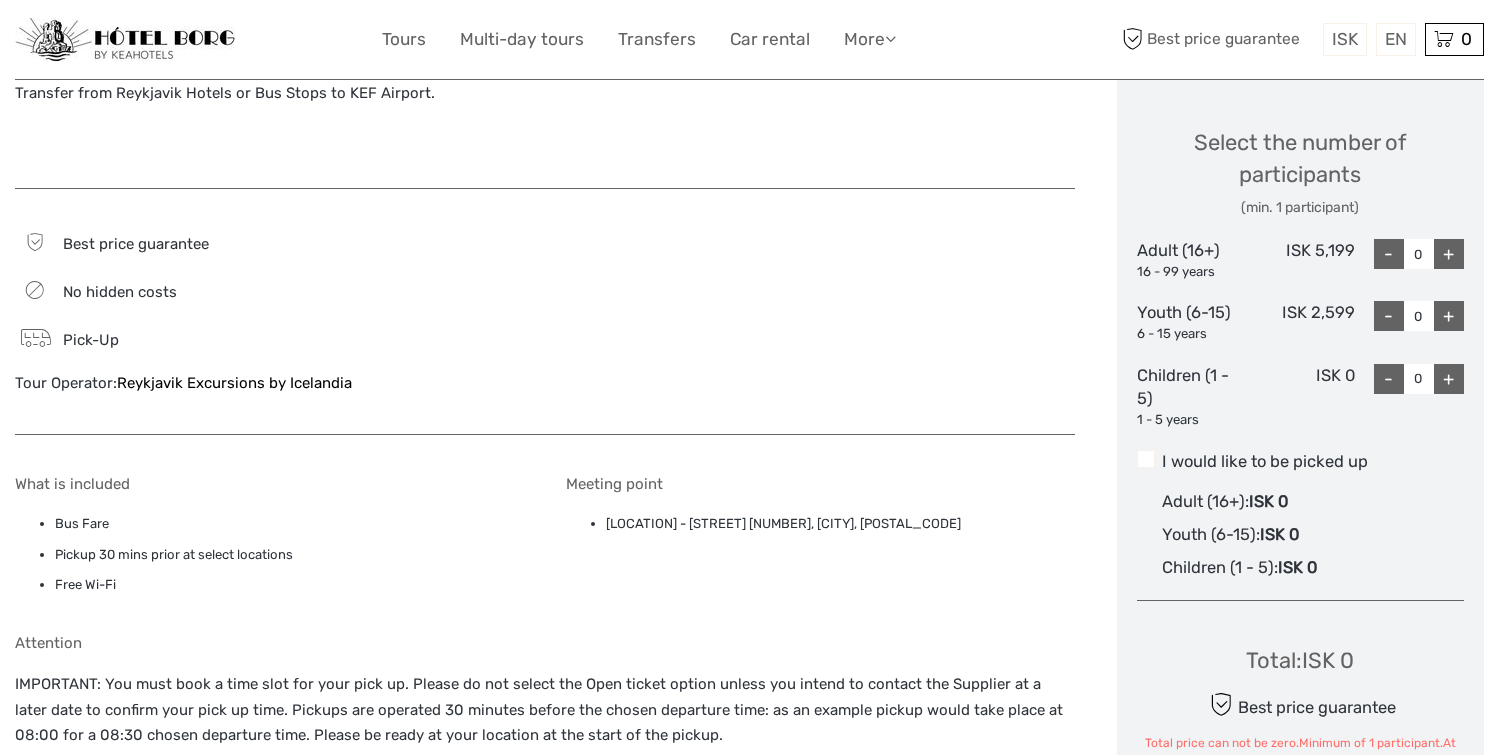 click at bounding box center (1146, 459) 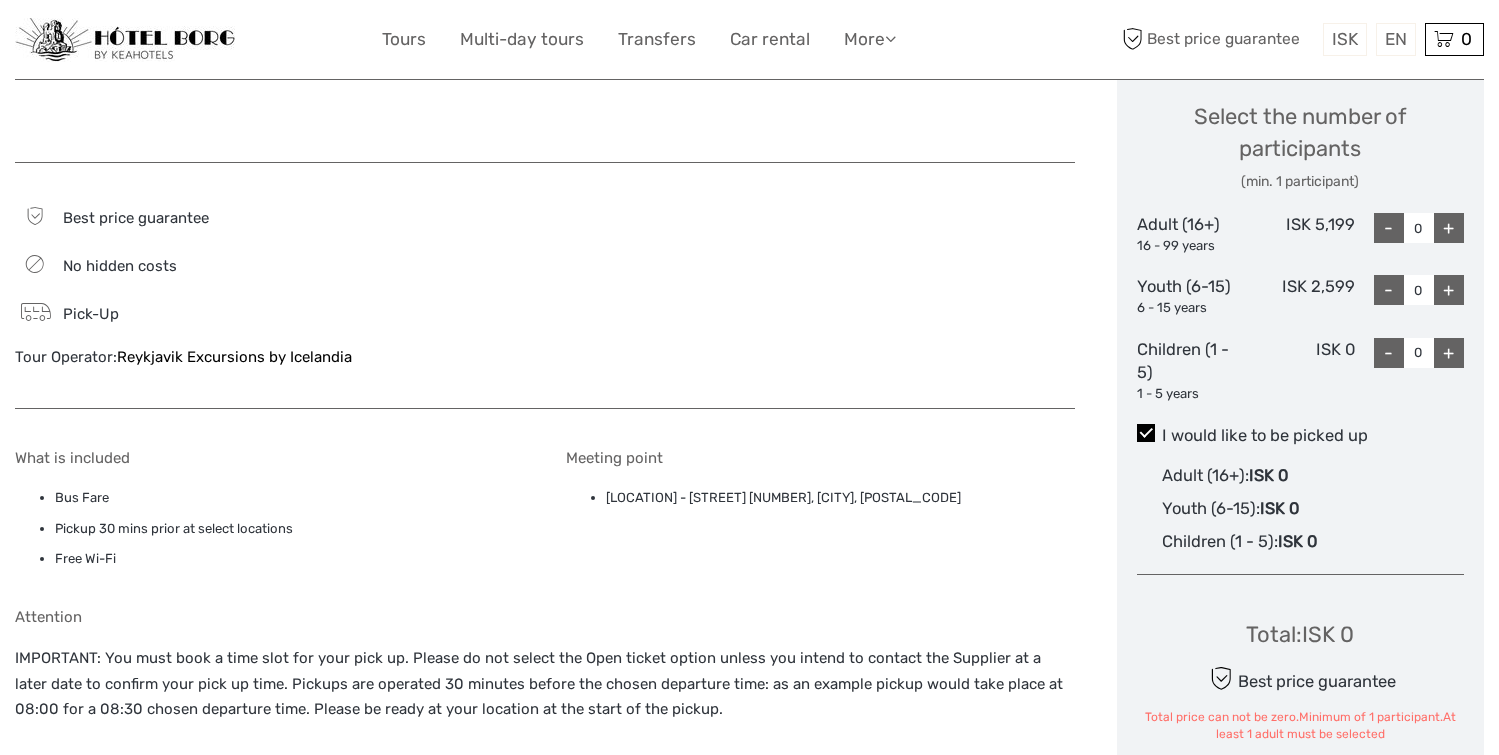 scroll, scrollTop: 840, scrollLeft: 0, axis: vertical 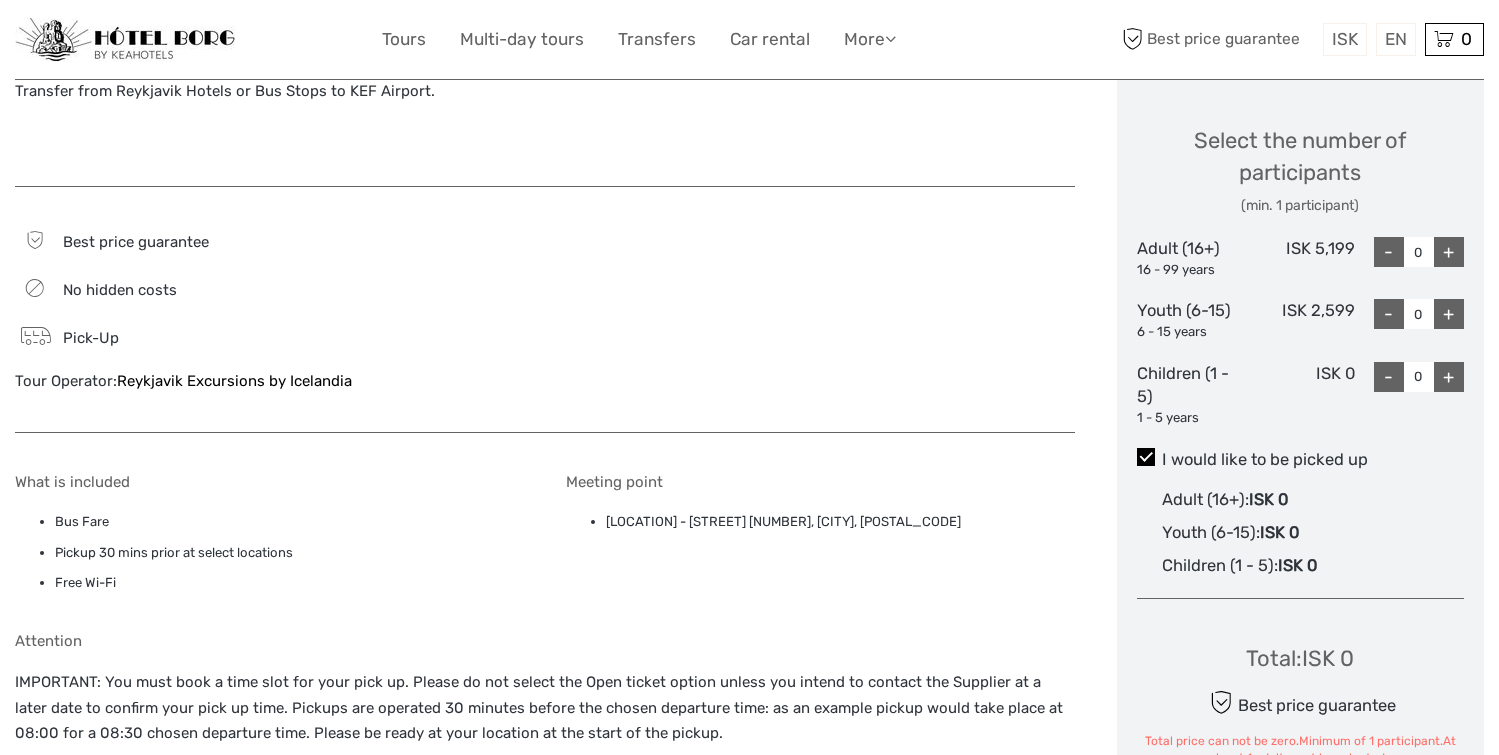 click on "+" at bounding box center [1449, 252] 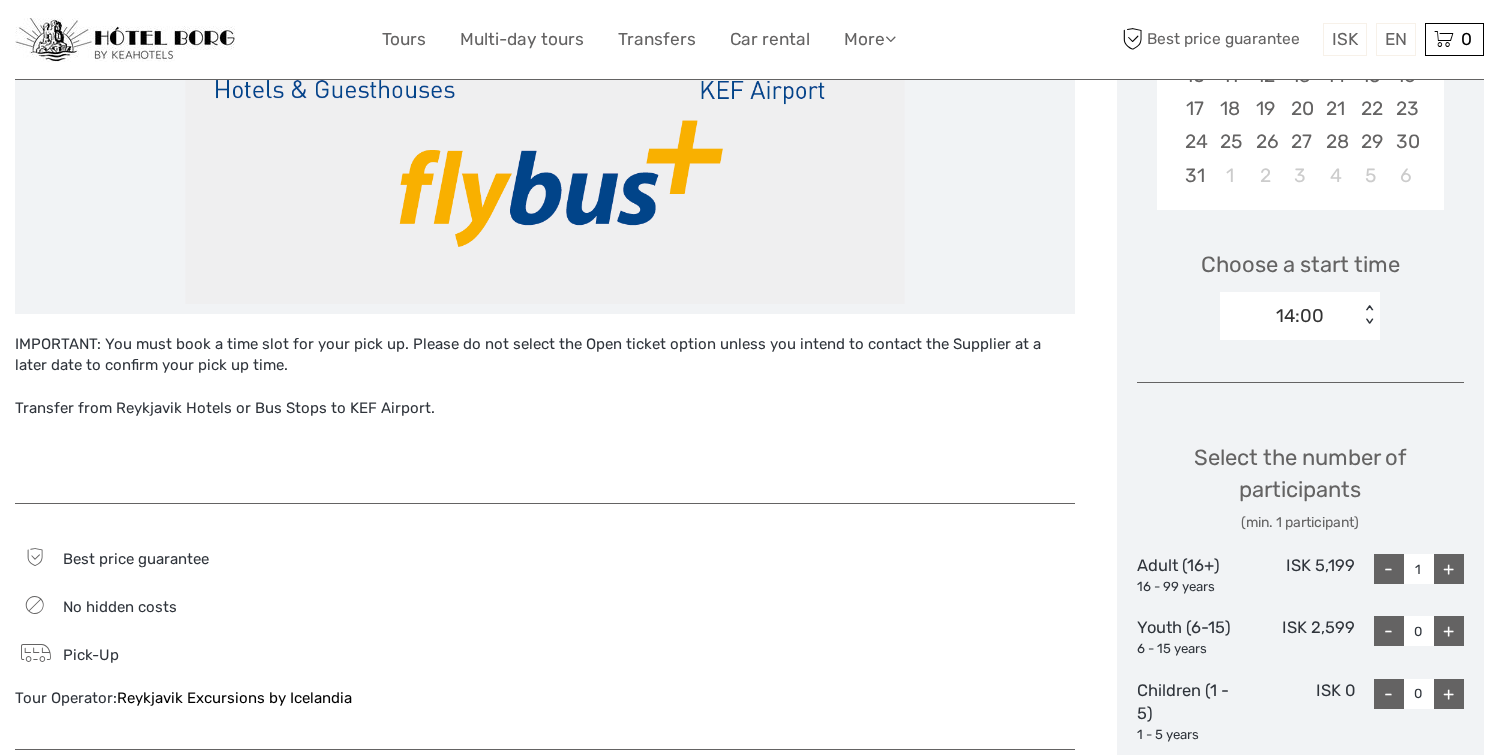scroll, scrollTop: 528, scrollLeft: 0, axis: vertical 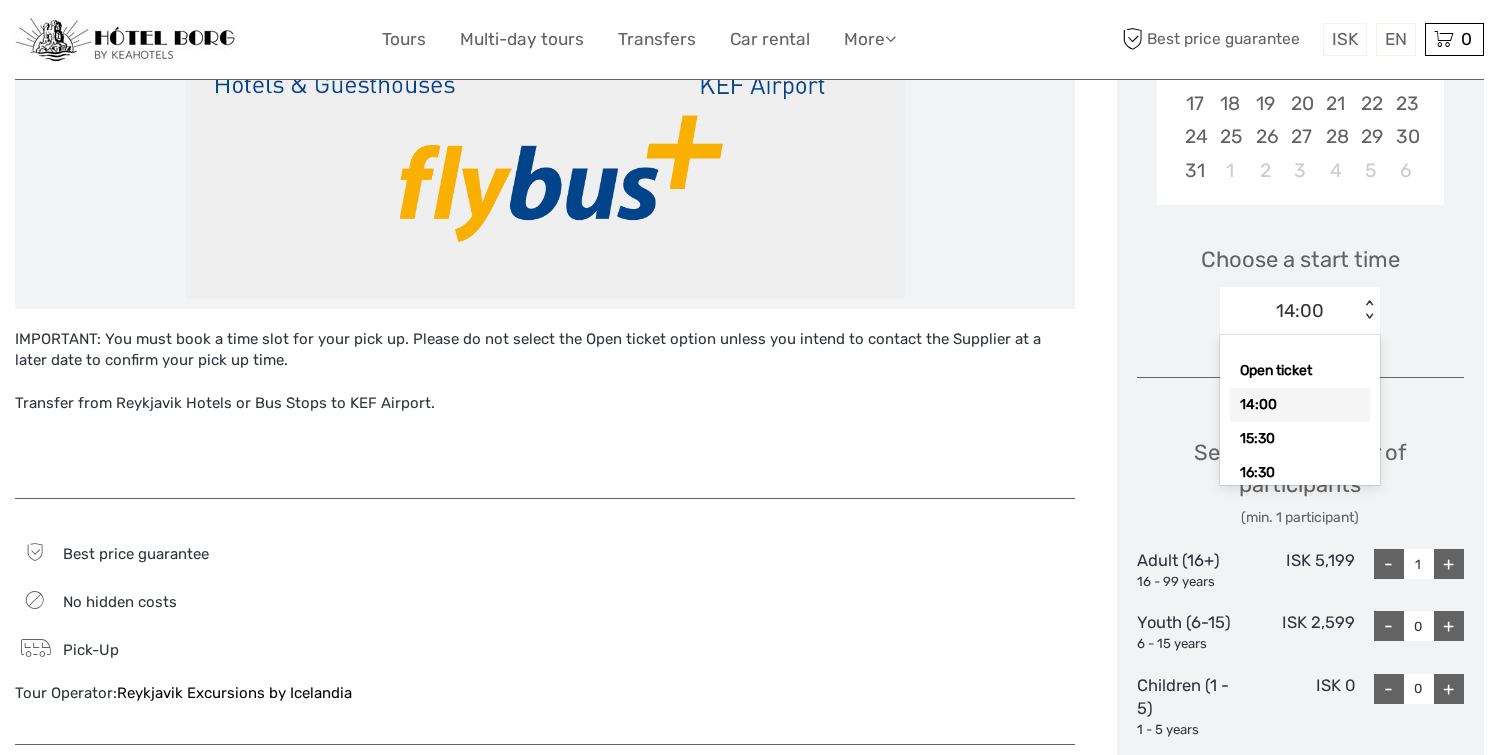 drag, startPoint x: 1366, startPoint y: 305, endPoint x: 1331, endPoint y: 395, distance: 96.56604 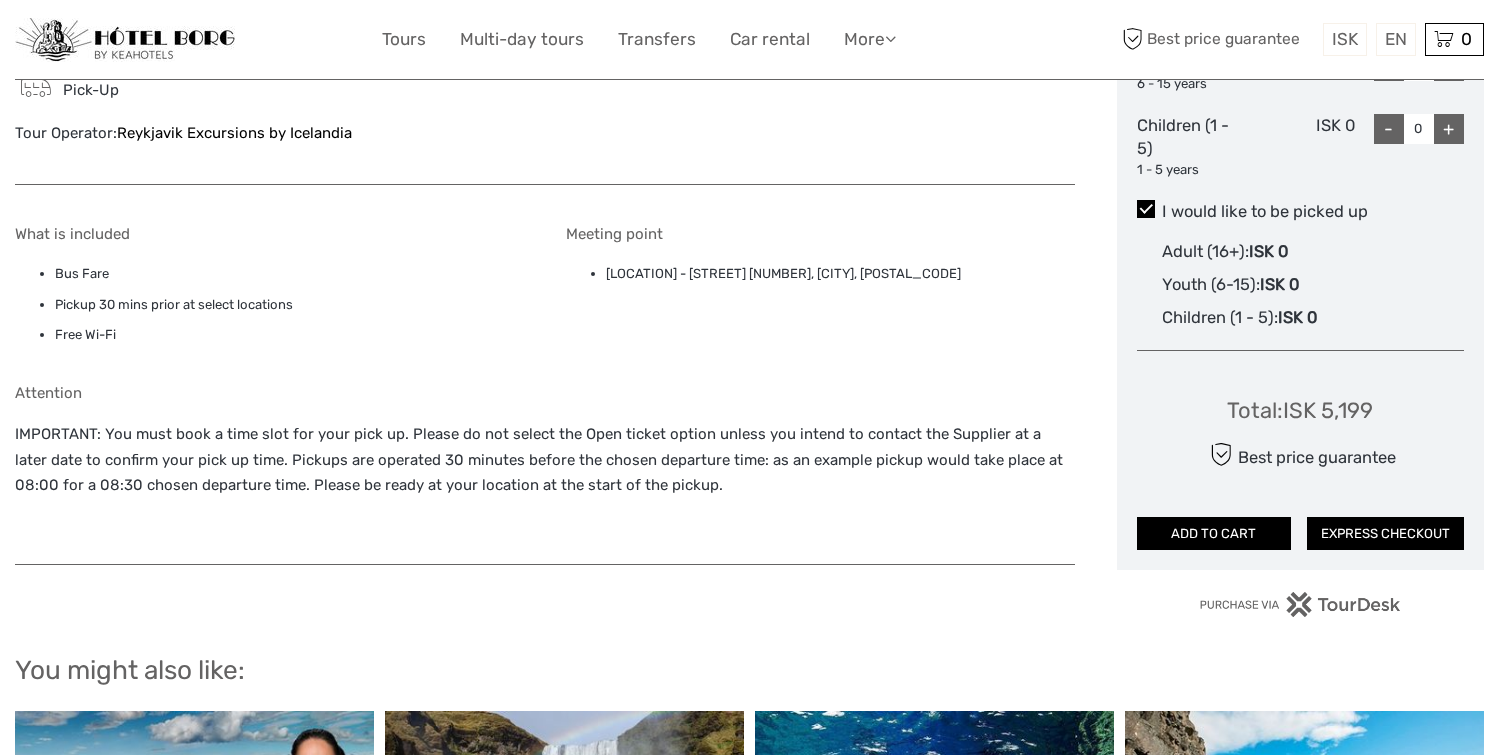 scroll, scrollTop: 1145, scrollLeft: 0, axis: vertical 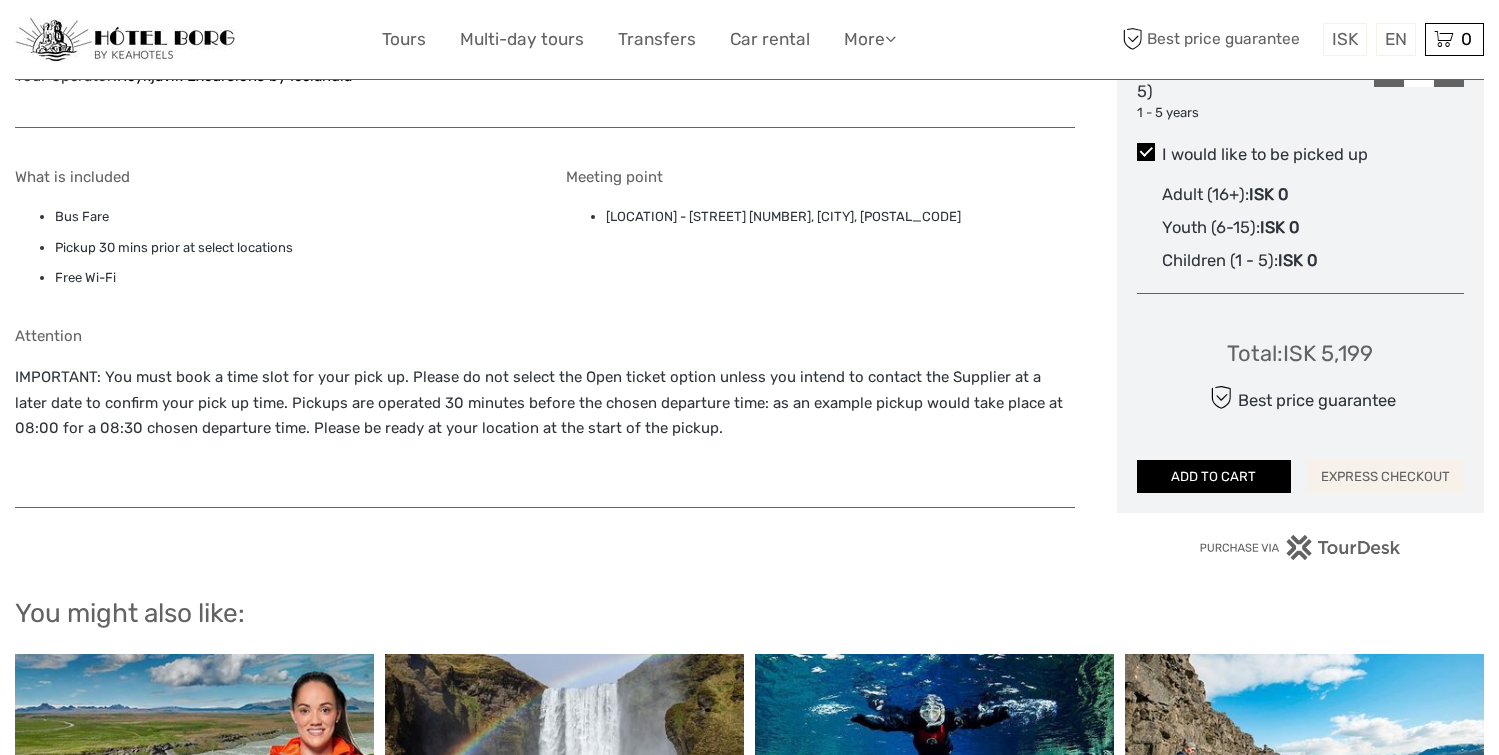 click on "EXPRESS CHECKOUT" at bounding box center [1385, 477] 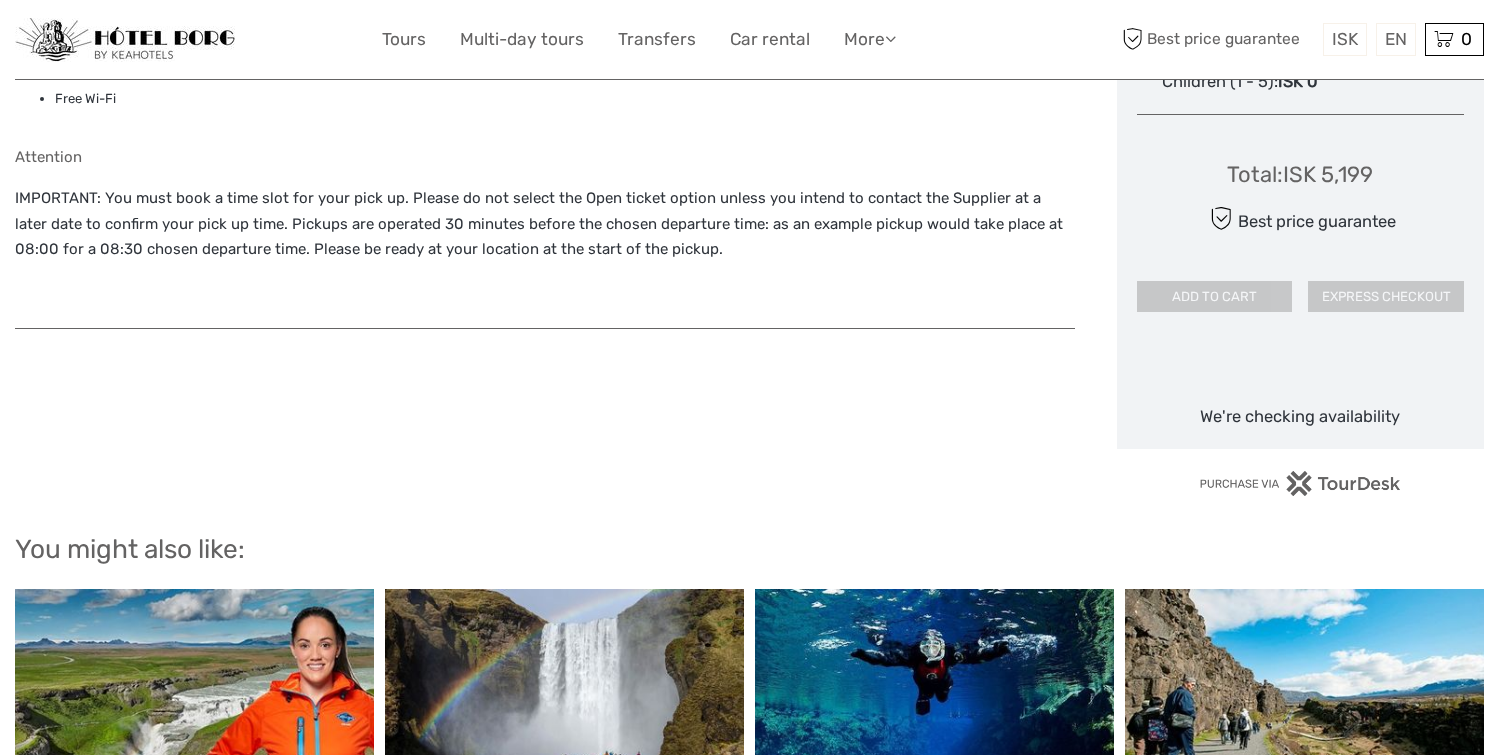scroll, scrollTop: 1376, scrollLeft: 0, axis: vertical 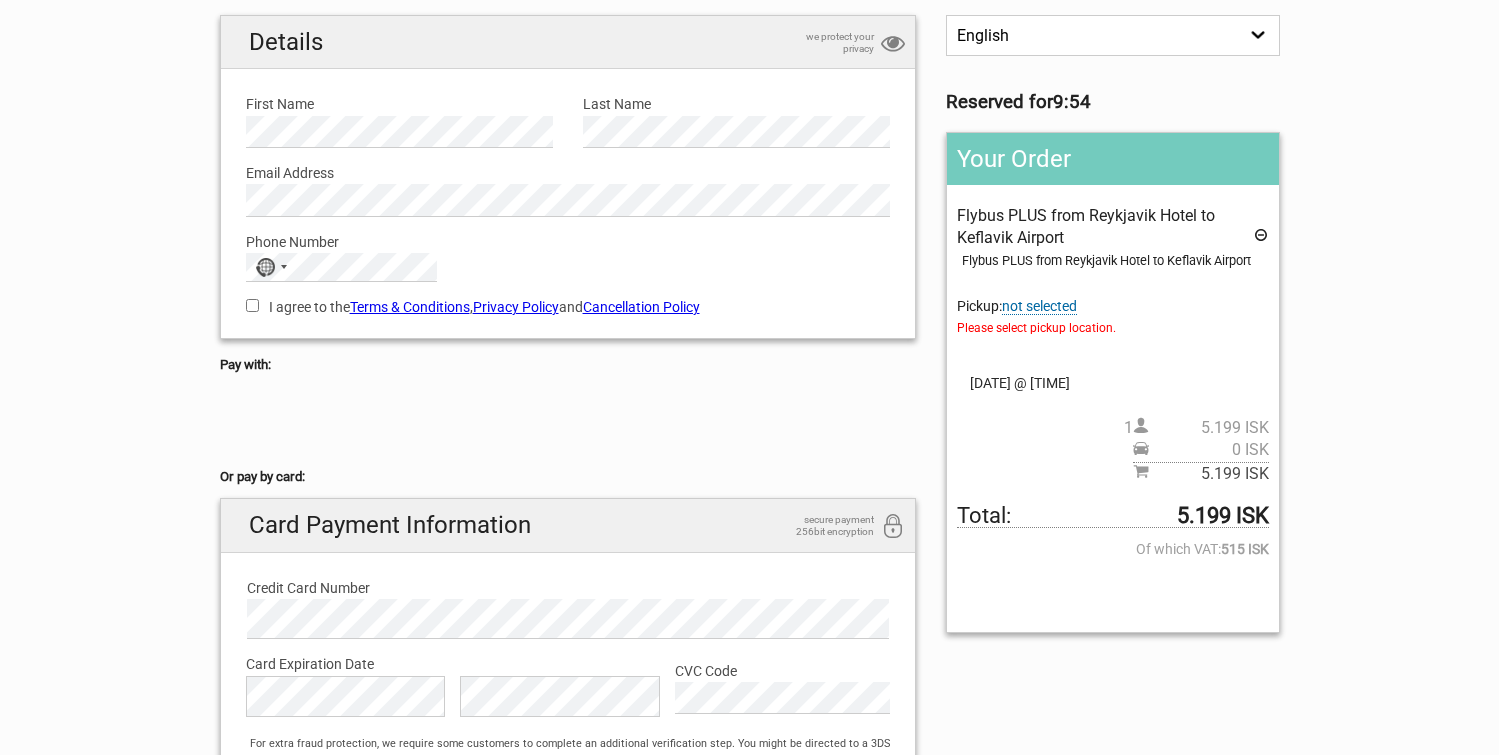 click on "not selected" at bounding box center (1039, 306) 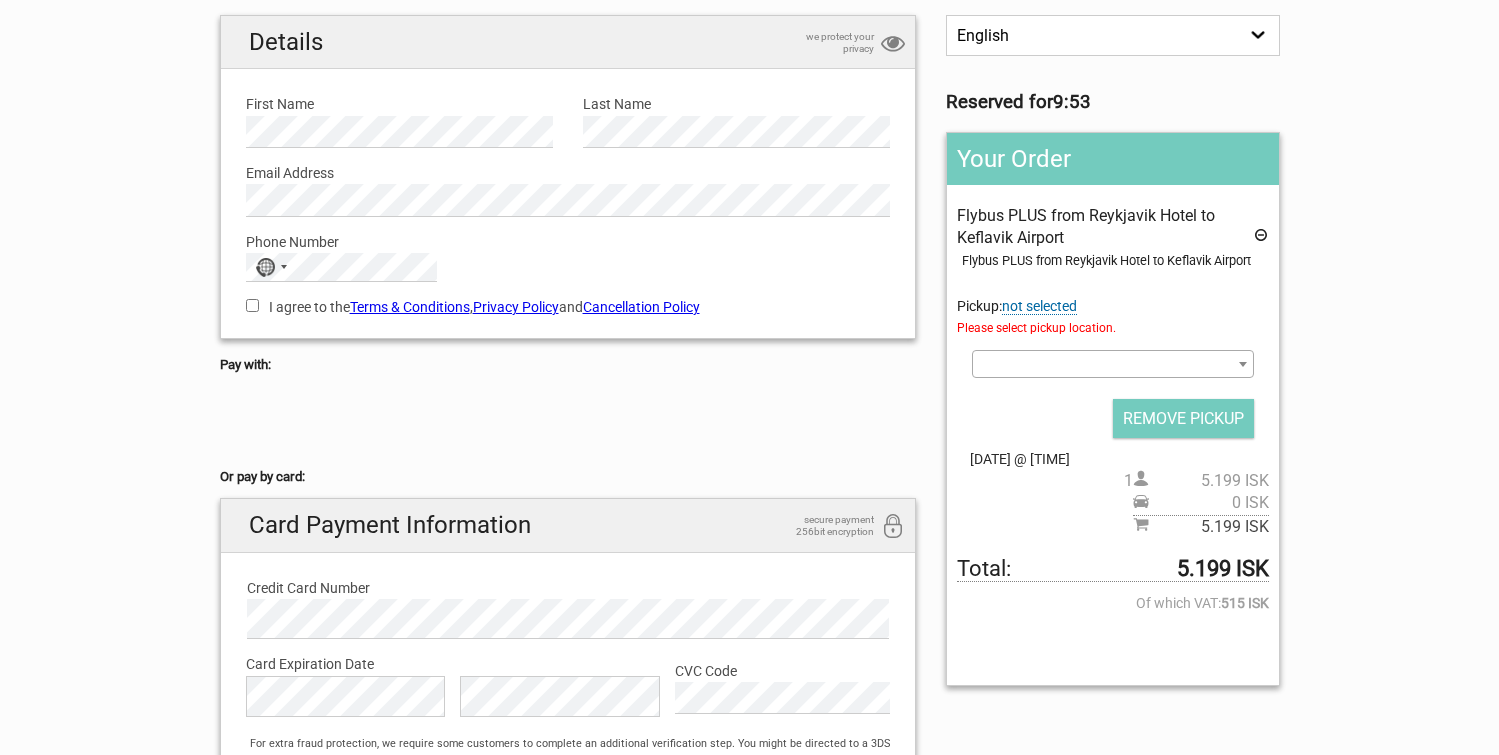 click at bounding box center (1112, 364) 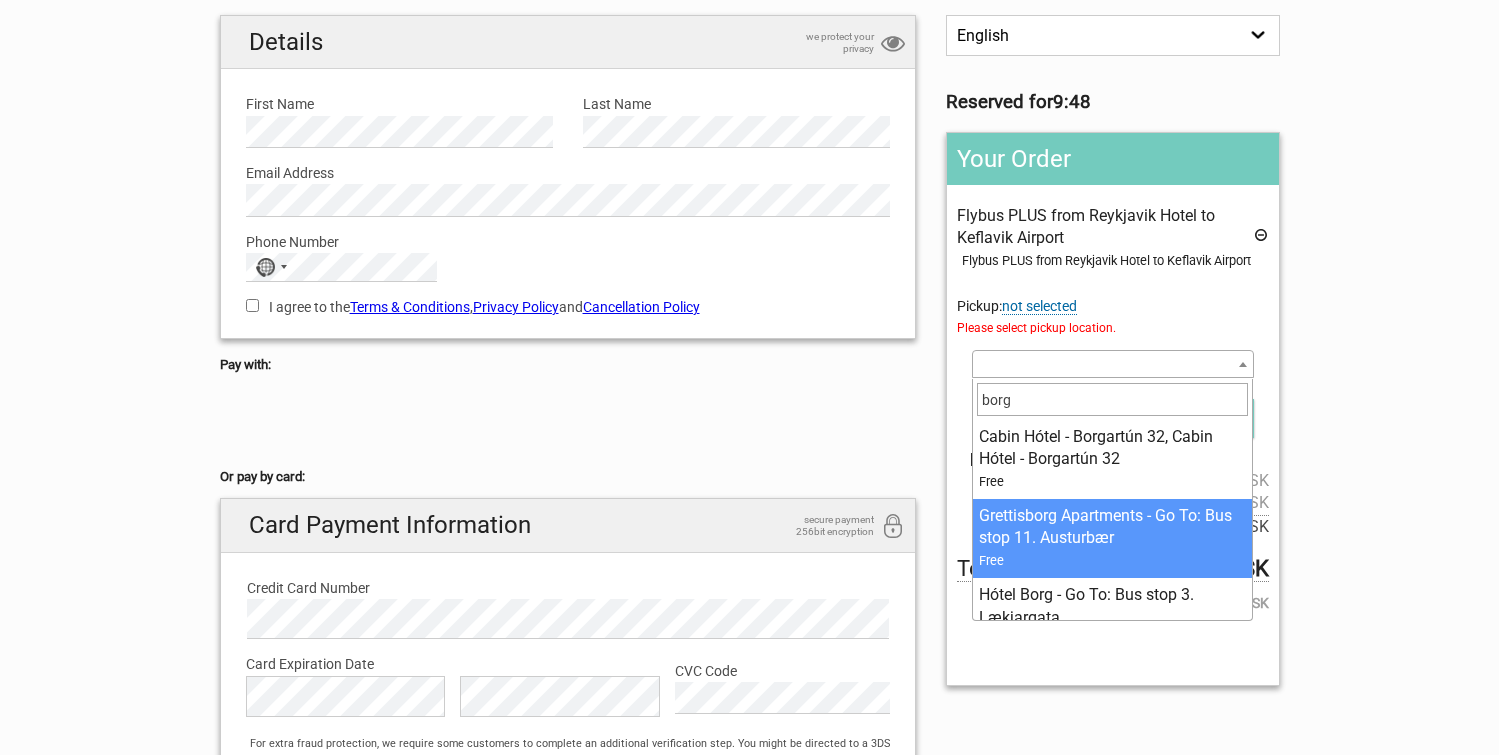 scroll, scrollTop: 37, scrollLeft: 0, axis: vertical 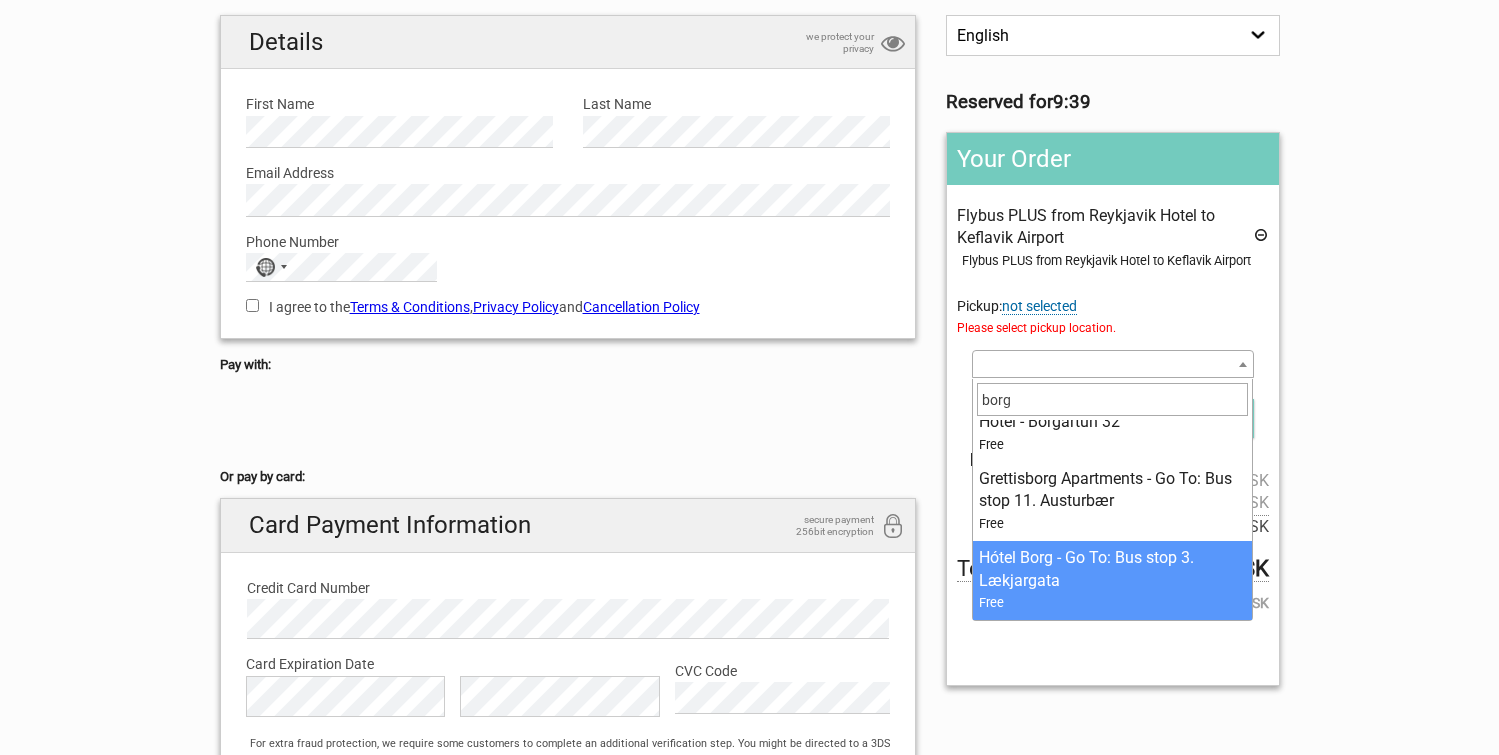 type on "borg" 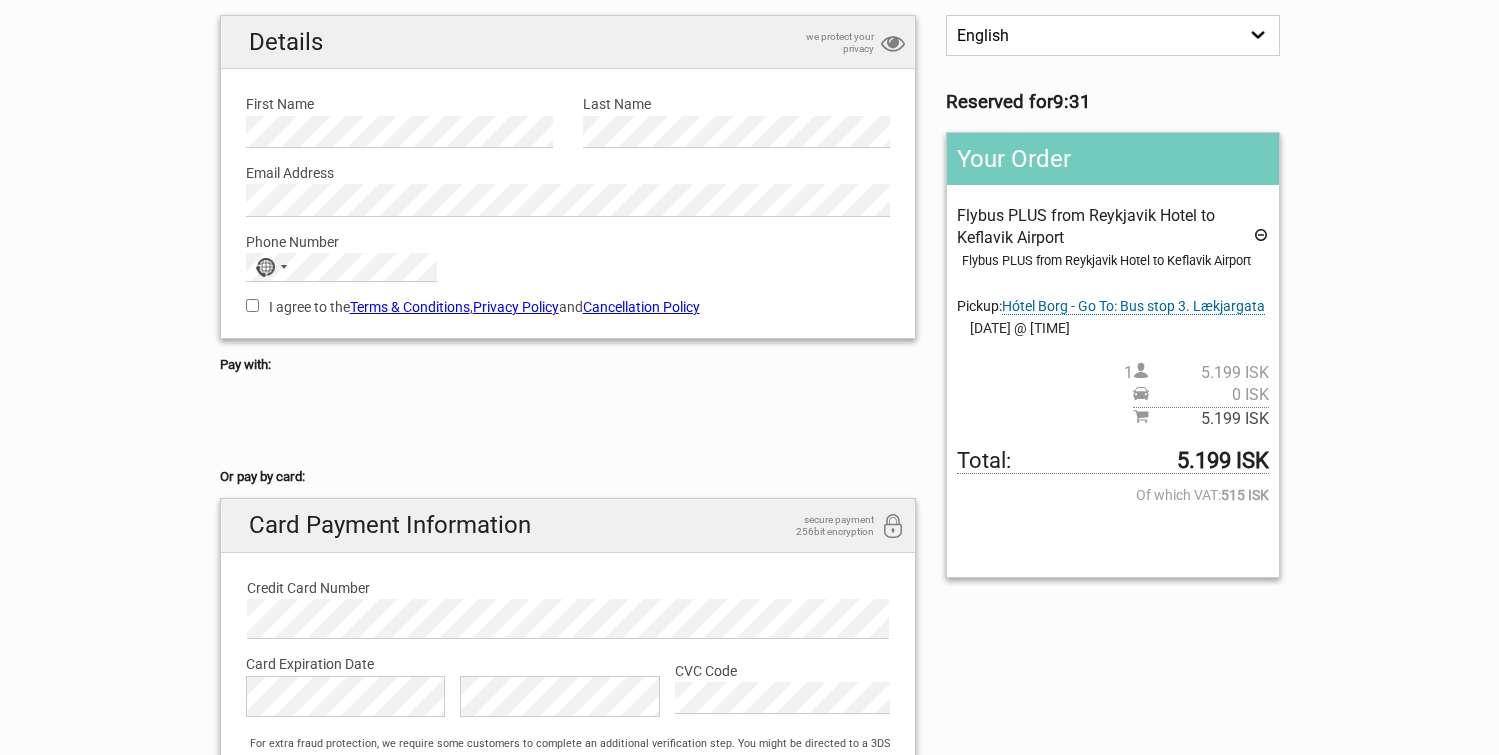 click on "Hótel Borg - Go To: Bus stop 3. Lækjargata" at bounding box center [1133, 306] 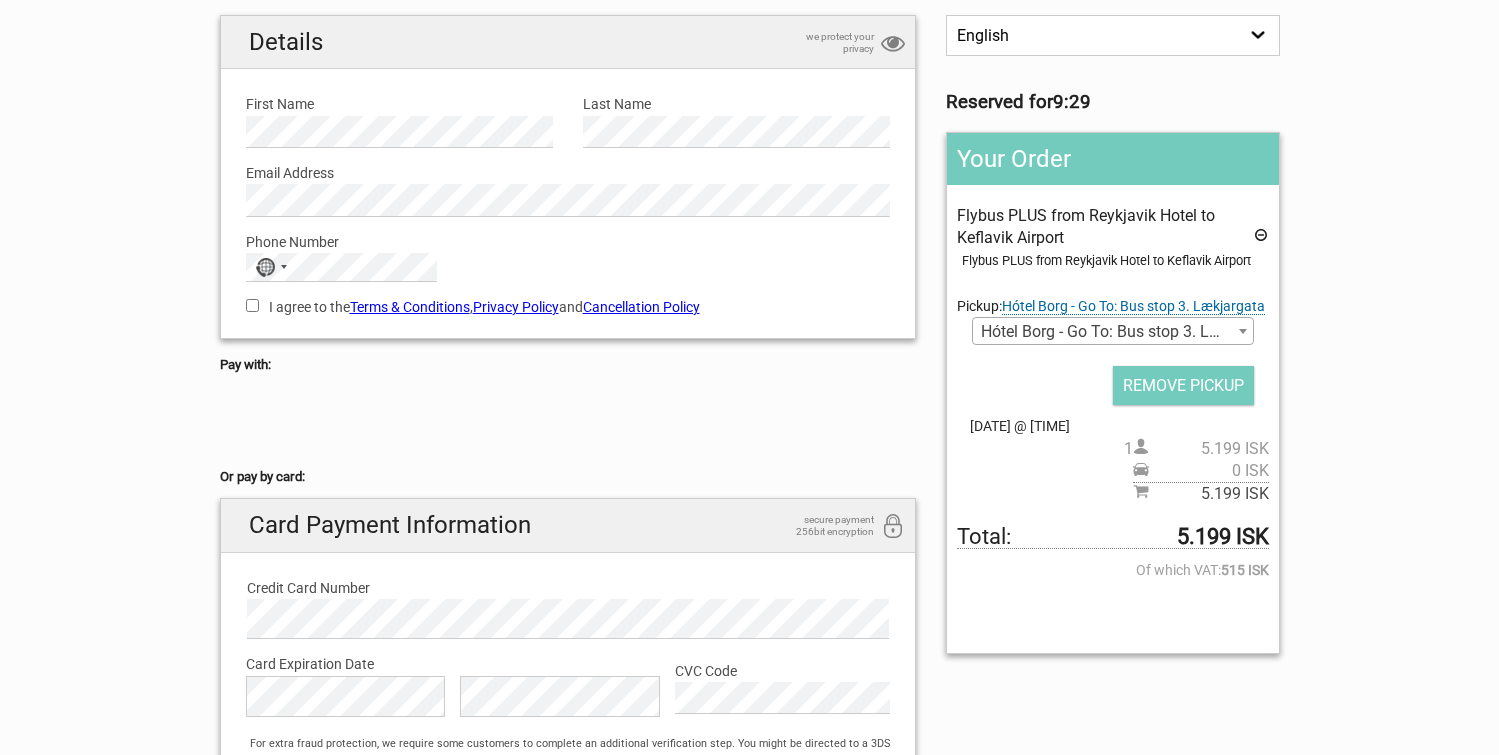 click on "[DATE] @ [TIME]
[LANGUAGE]
[LANGUAGE]
[LANGUAGE]
Reserved for  [TIME]
Your Order
[TRANSPORTATION] [SERVICE] from [LOCATION] [LOCATION_TYPE] to [LOCATION] [LOCATION_TYPE]
[TRANSPORTATION] [SERVICE] from [LOCATION] [LOCATION_TYPE] to [LOCATION] [LOCATION_TYPE]
Pickup:
[HOTEL_NAME] - Go To: Bus stop [NUMBER]. [STREET_NAME]
Please select pickup location.
Select an option
[POSTAL_CODE] – [HOTEL_NAME] - Go To: Bus Stop [NUMBER]. [STREET_NAME]
[POSTAL_CODE] [GUESTHOUSE_NAME] - Go To: Bus Stop [NUMBER]. [STREET_NAME]
[POSTAL_CODE] [HOTEL_NAME] - Go To: Bus stop [NUMBER]. [STREET_NAME]
[POSTAL_CODE] [HOTEL_NAME] - [ADDRESS_DETAIL], [POSTAL_CODE] [HOTEL_NAME] - [ADDRESS_DETAIL]
[POSTAL_CODE] [HOTEL_NAME] - Go To: BSÍ Bus Terminal, BSÍ Bus Terminal - [STREET_NAME]
[NUMBER] – [HOTEL_NAME] – Go To: Bus stop [NUMBER]. [STREET_NAME]" at bounding box center (1112, 342) 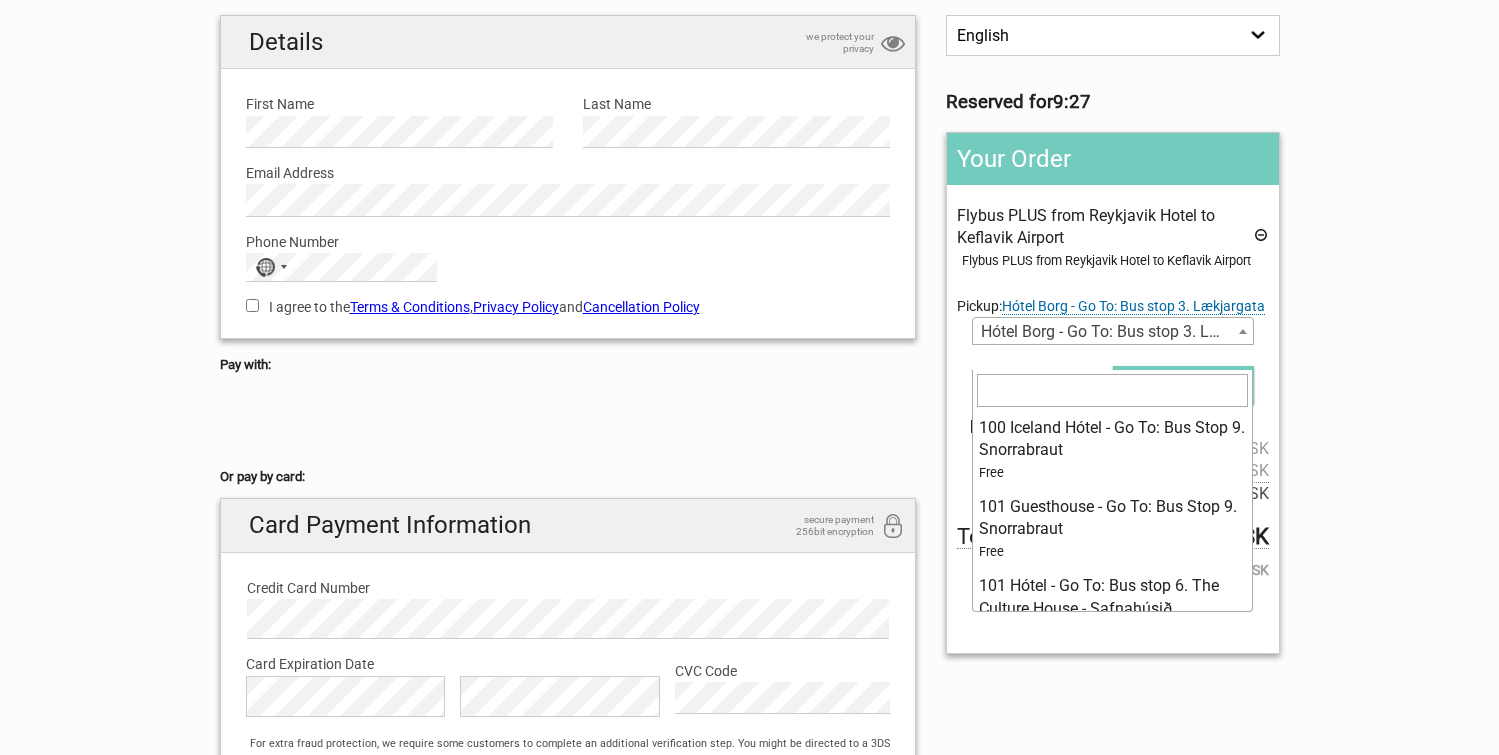 click at bounding box center [1243, 331] 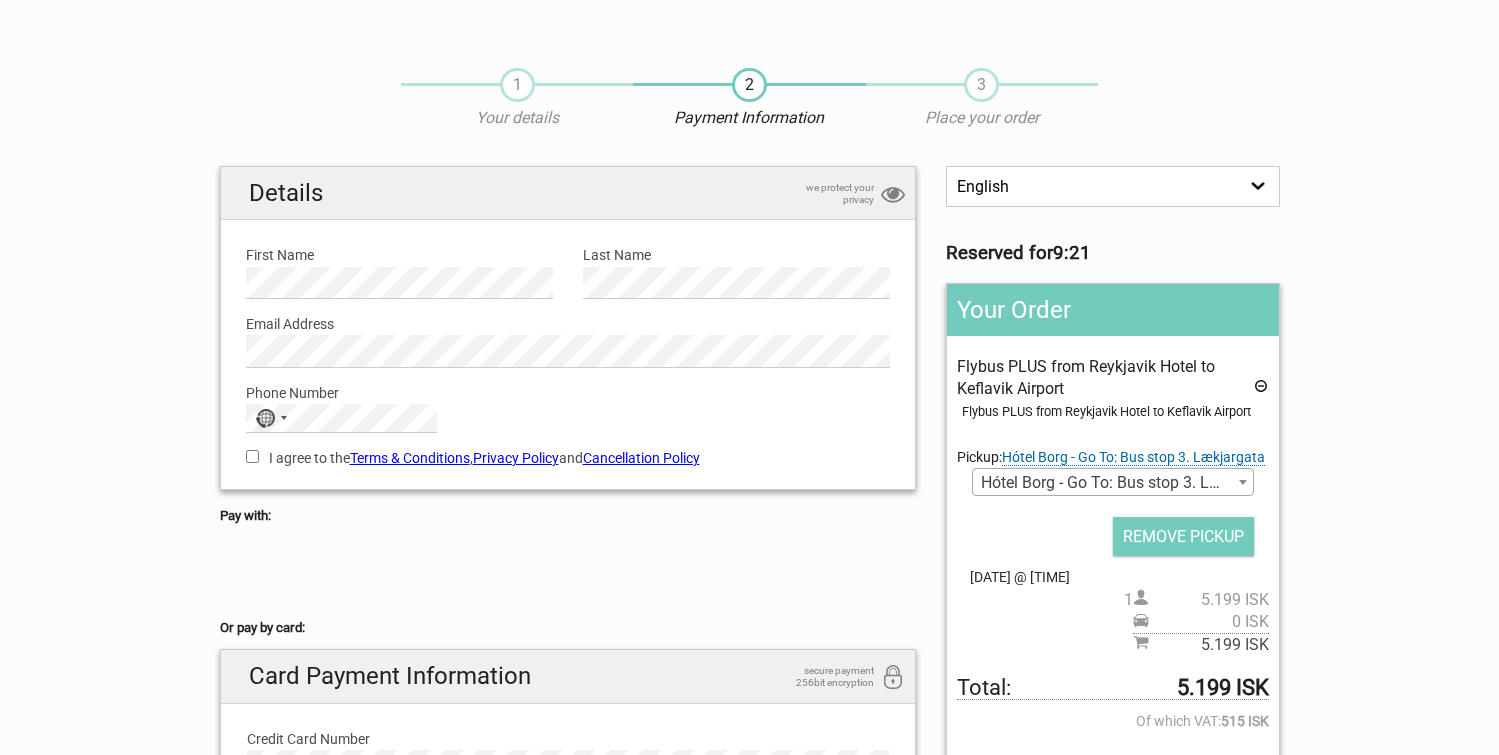scroll, scrollTop: 0, scrollLeft: 0, axis: both 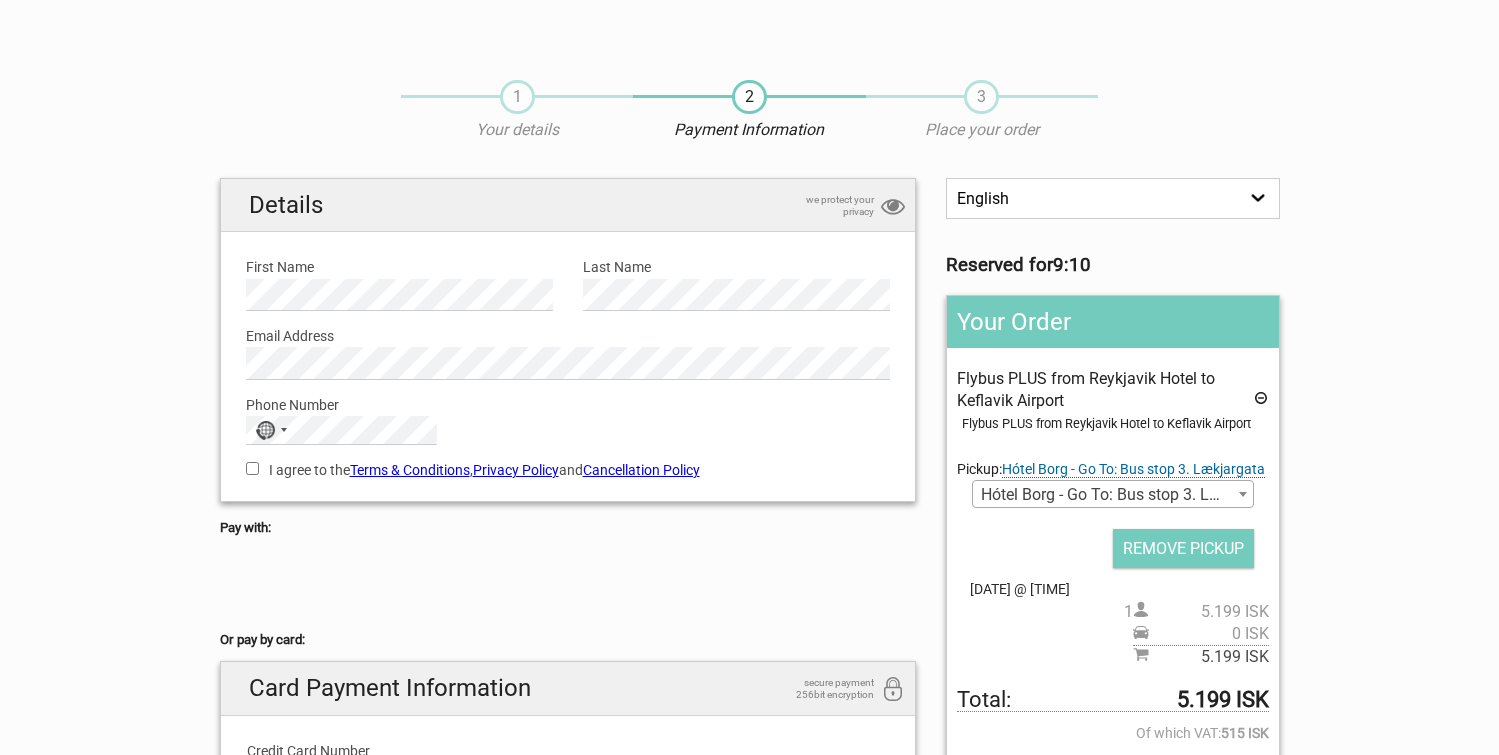 click on "I agree to the  Terms & Conditions ,  Privacy Policy  and  Cancellation Policy" at bounding box center [252, 468] 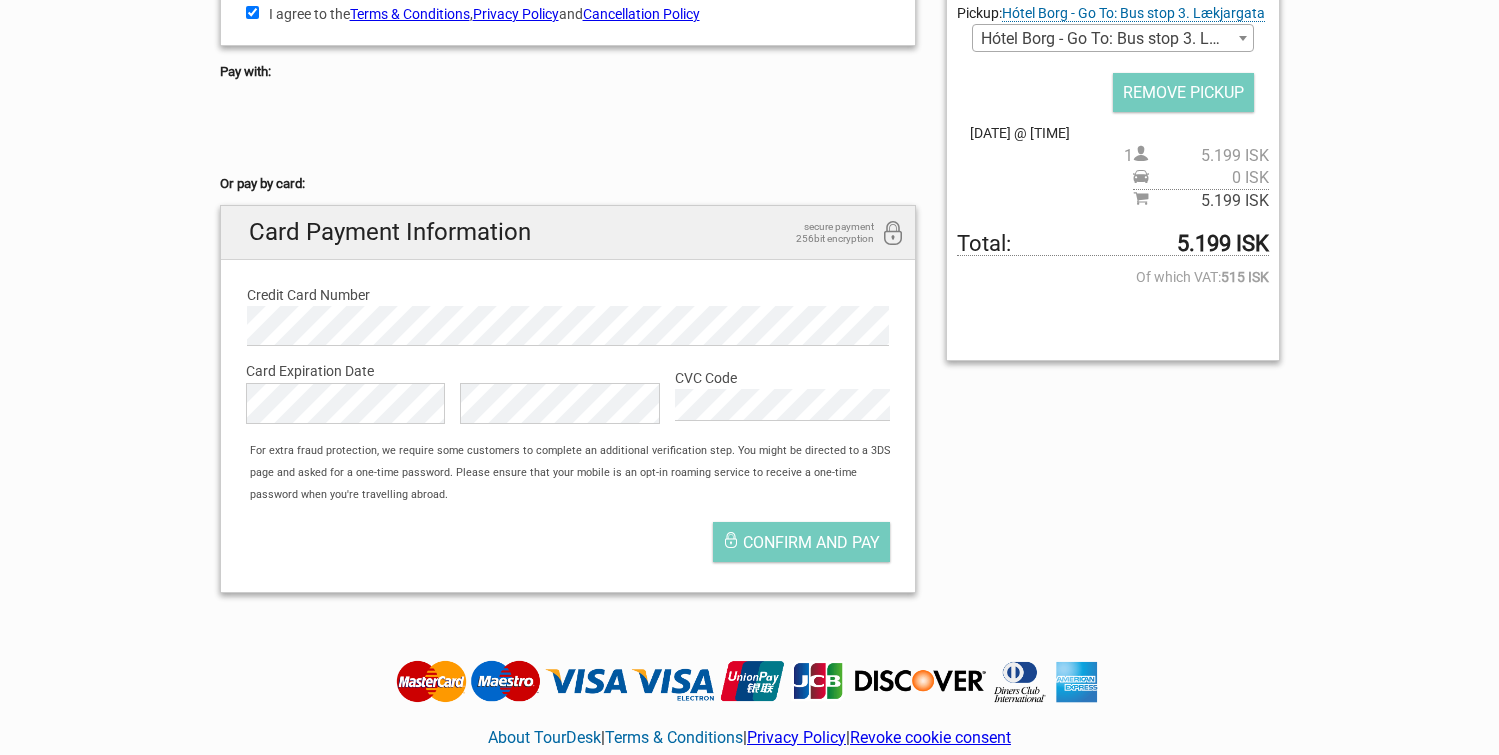 scroll, scrollTop: 510, scrollLeft: 0, axis: vertical 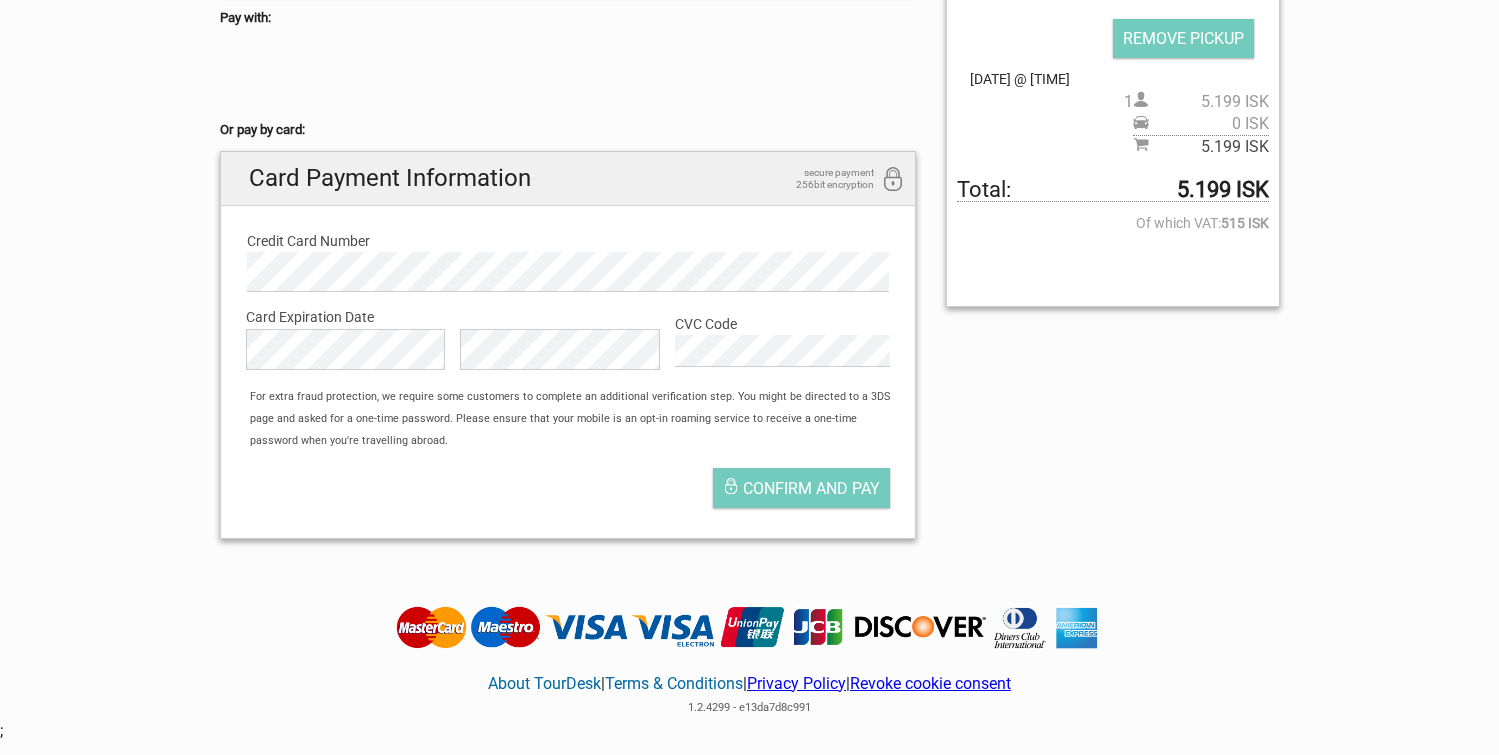 click on "Confirm and pay" at bounding box center [568, 493] 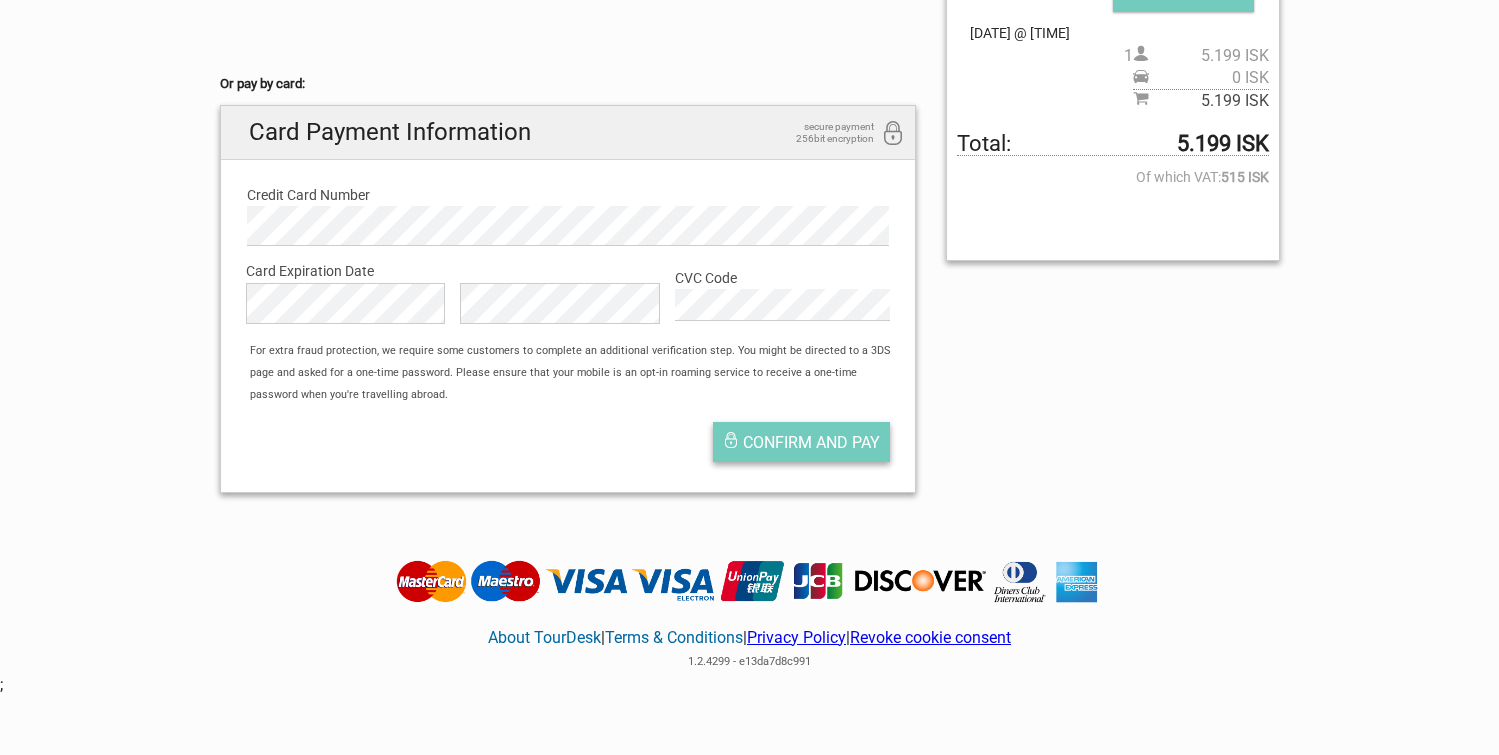 scroll, scrollTop: 565, scrollLeft: 0, axis: vertical 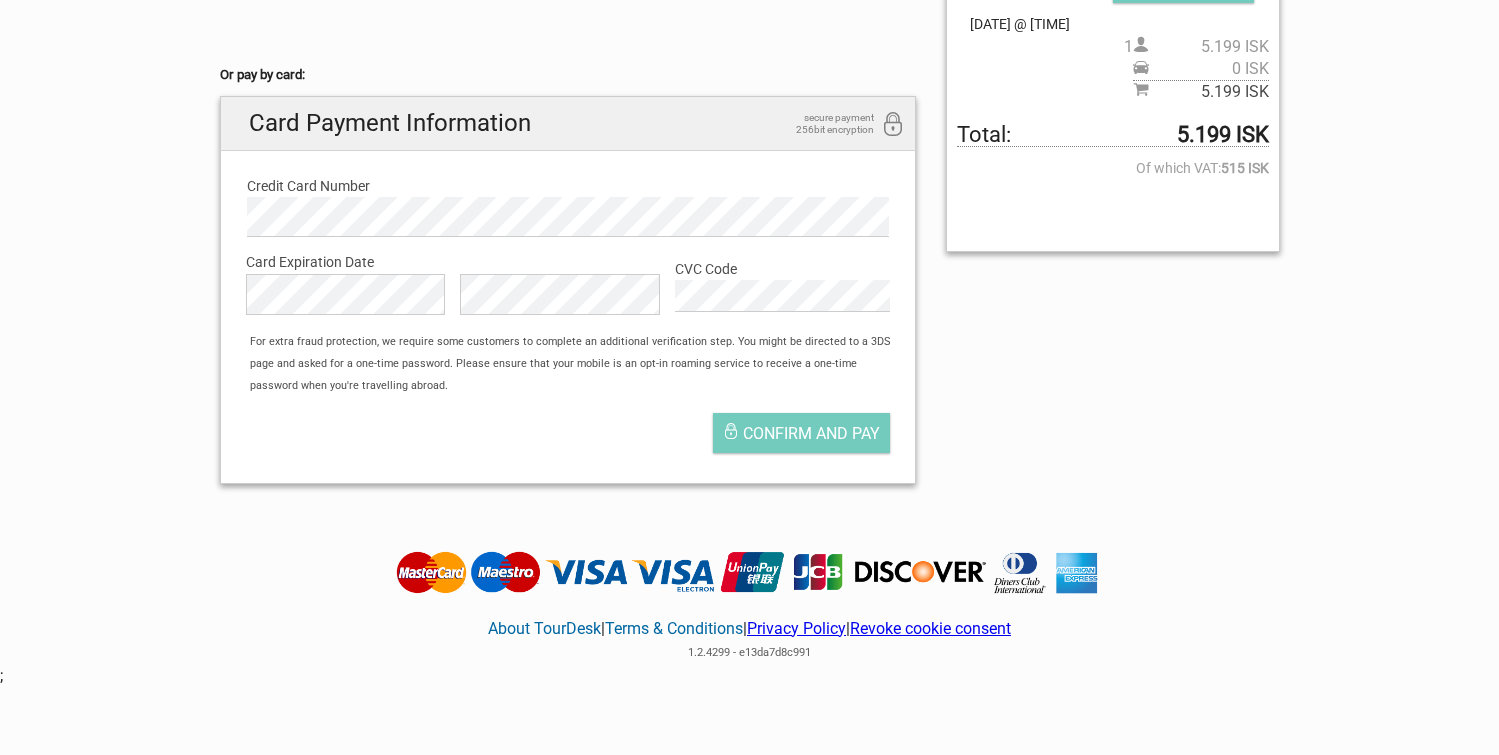 drag, startPoint x: 798, startPoint y: 432, endPoint x: 851, endPoint y: 326, distance: 118.511604 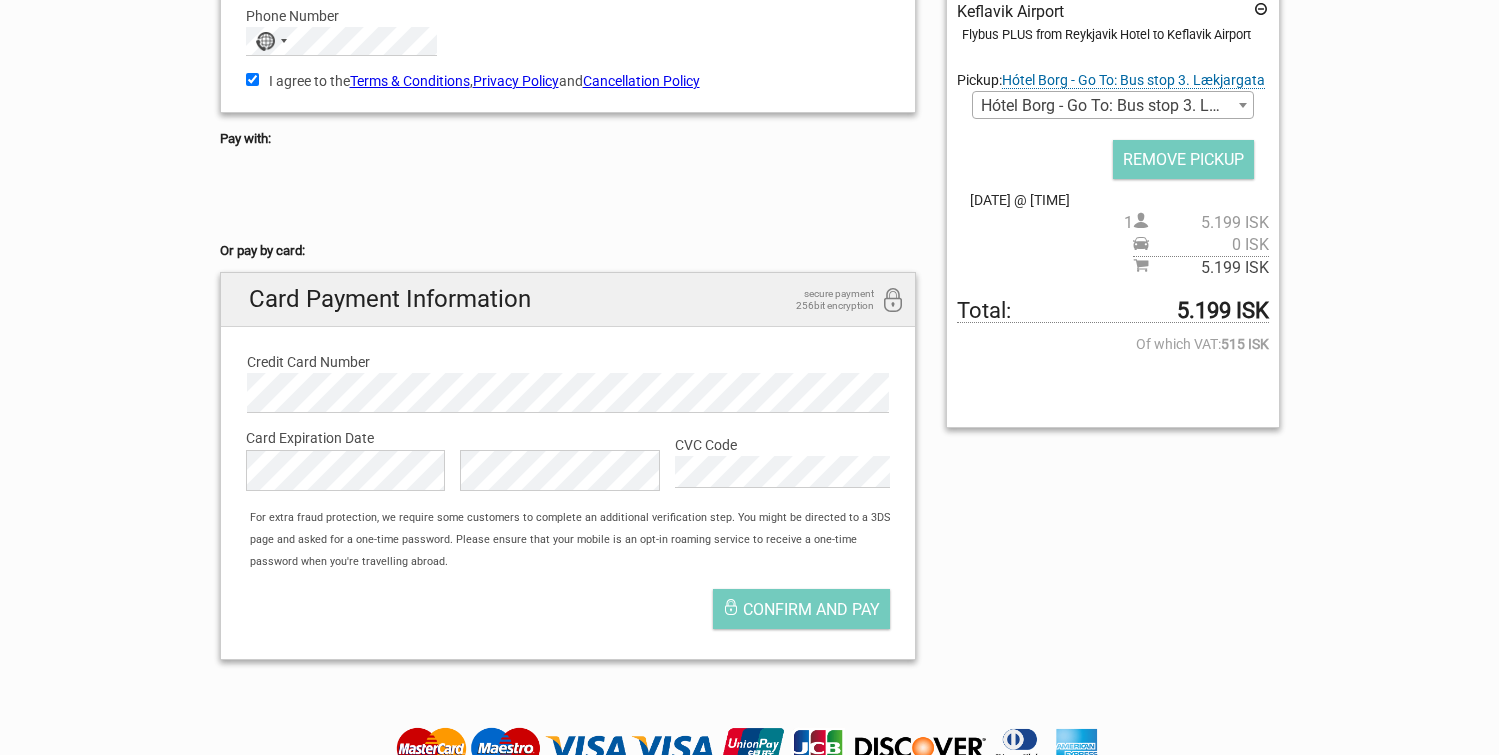 scroll, scrollTop: 436, scrollLeft: 0, axis: vertical 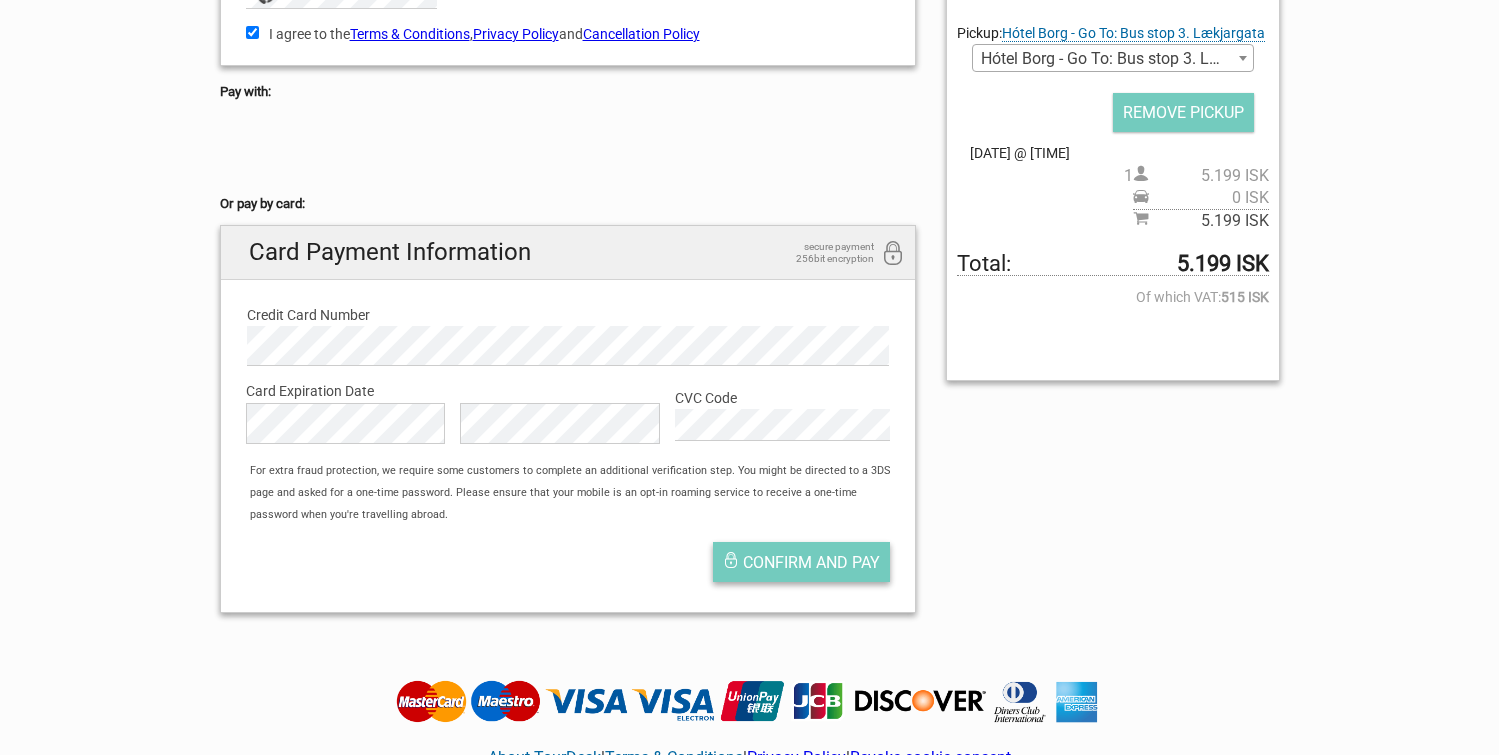 click on "Confirm and pay" at bounding box center [801, 562] 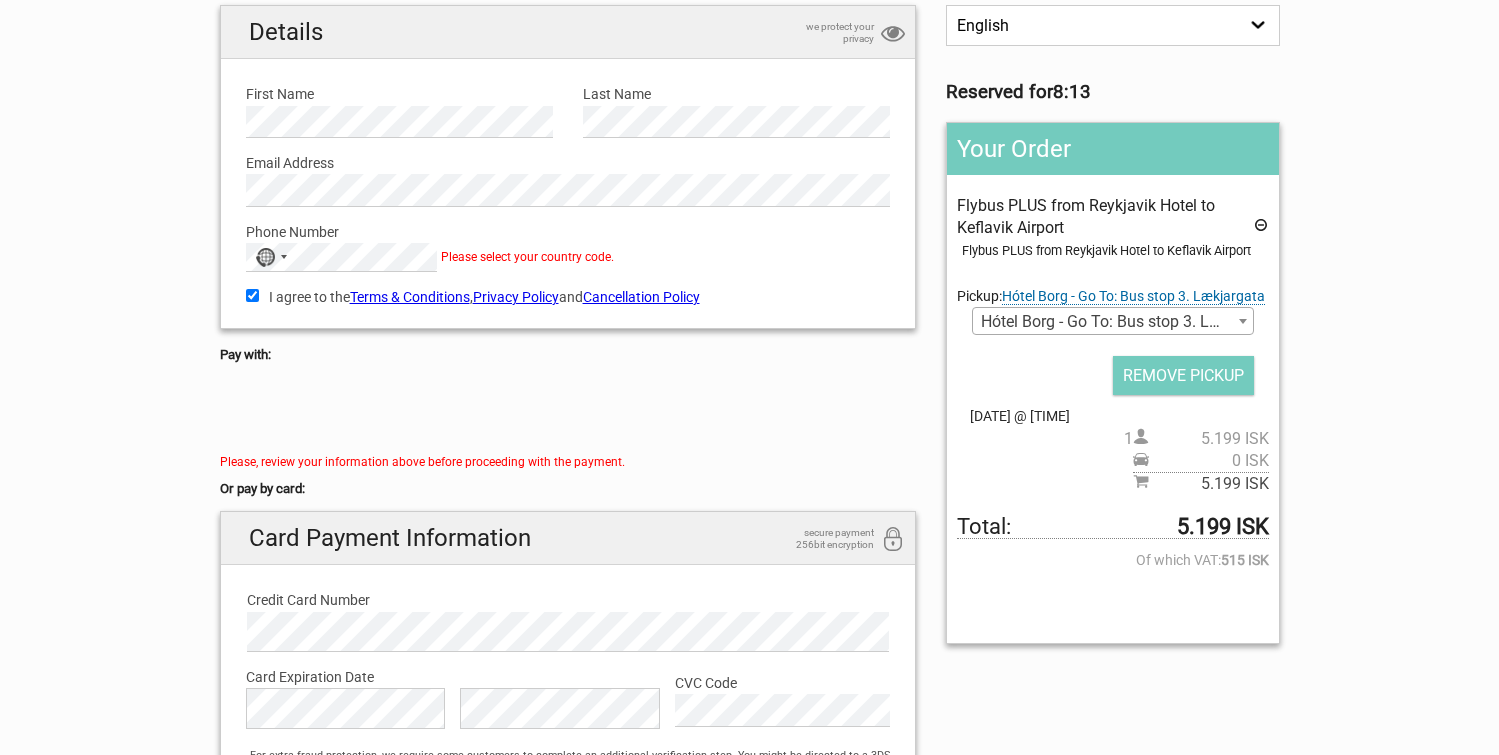 scroll, scrollTop: 39, scrollLeft: 0, axis: vertical 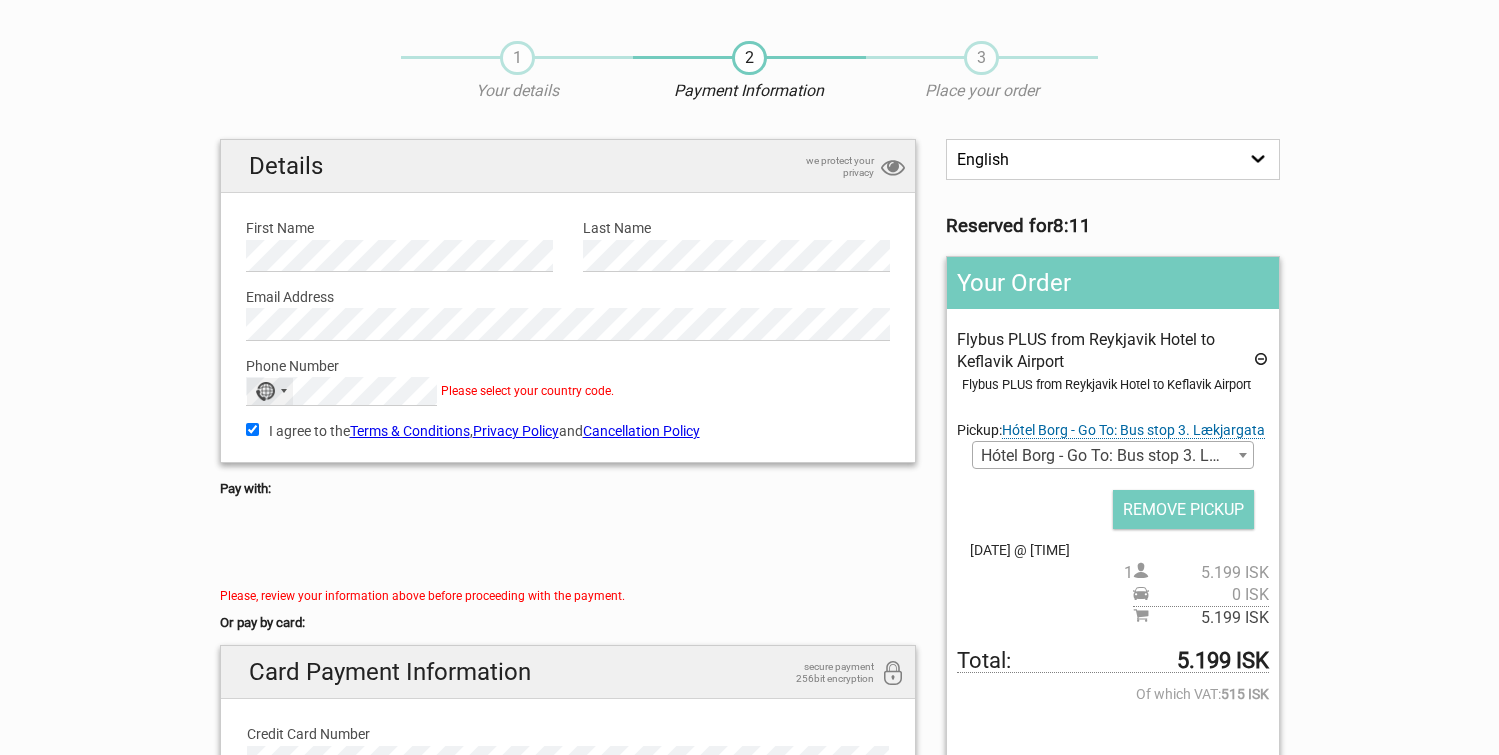 click on "No country selected" at bounding box center (270, 391) 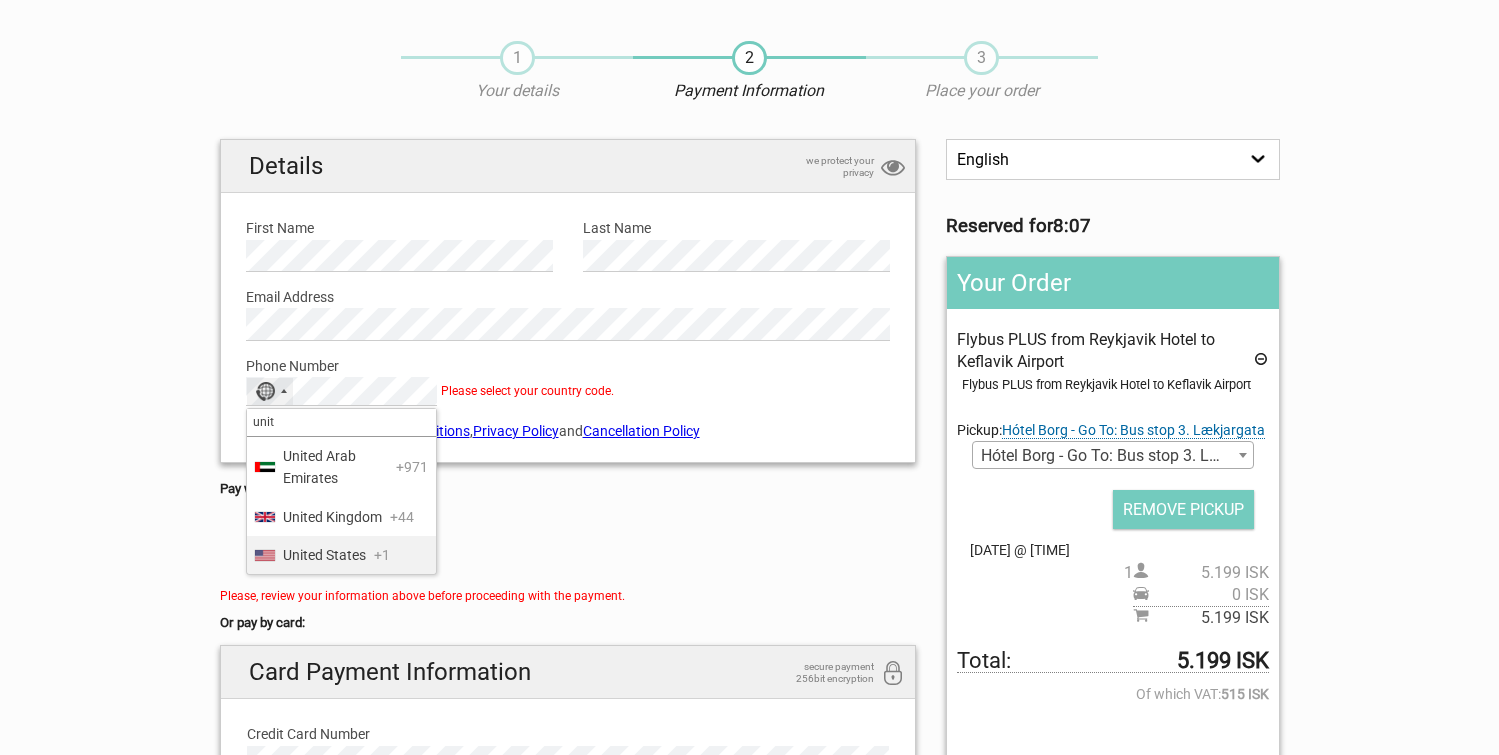 type on "unit" 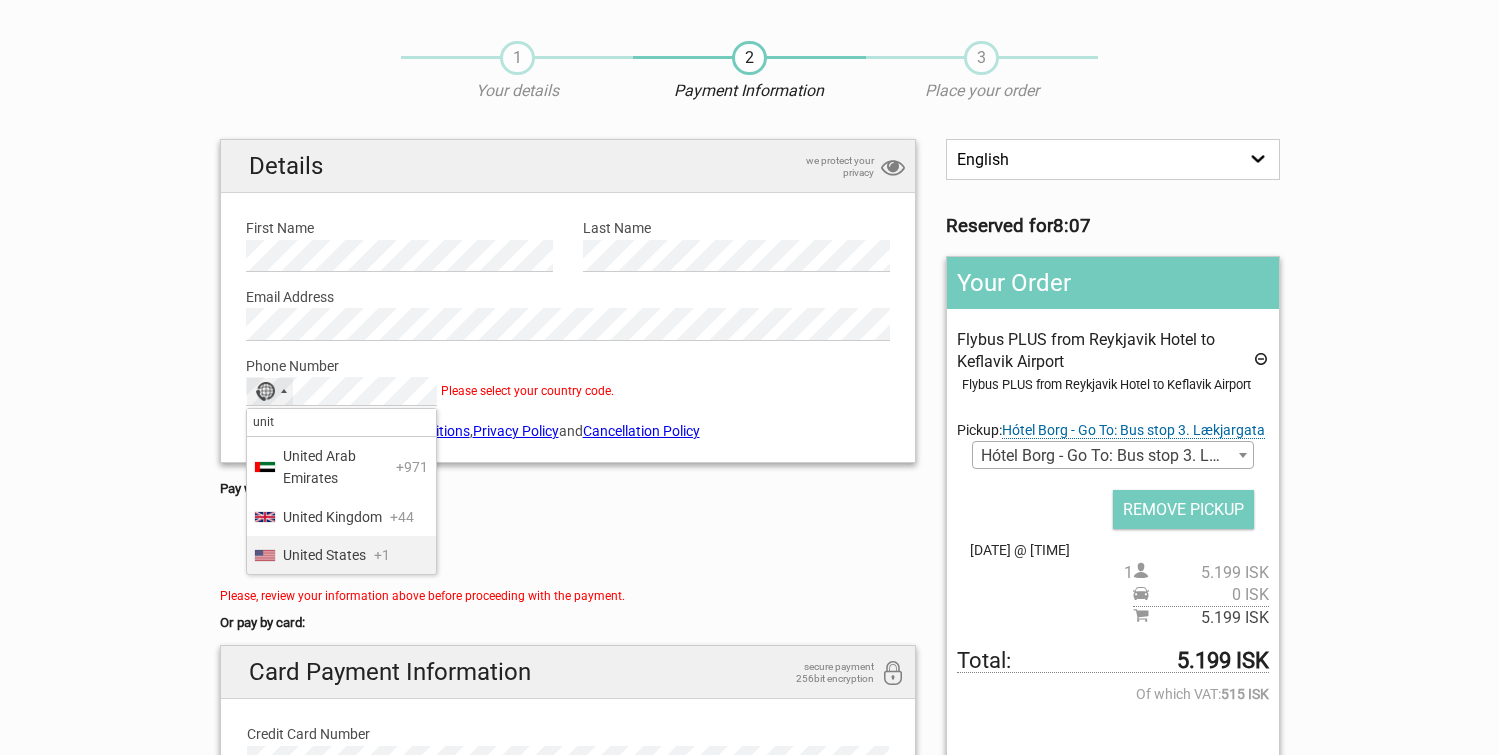 click on "United States" at bounding box center (324, 555) 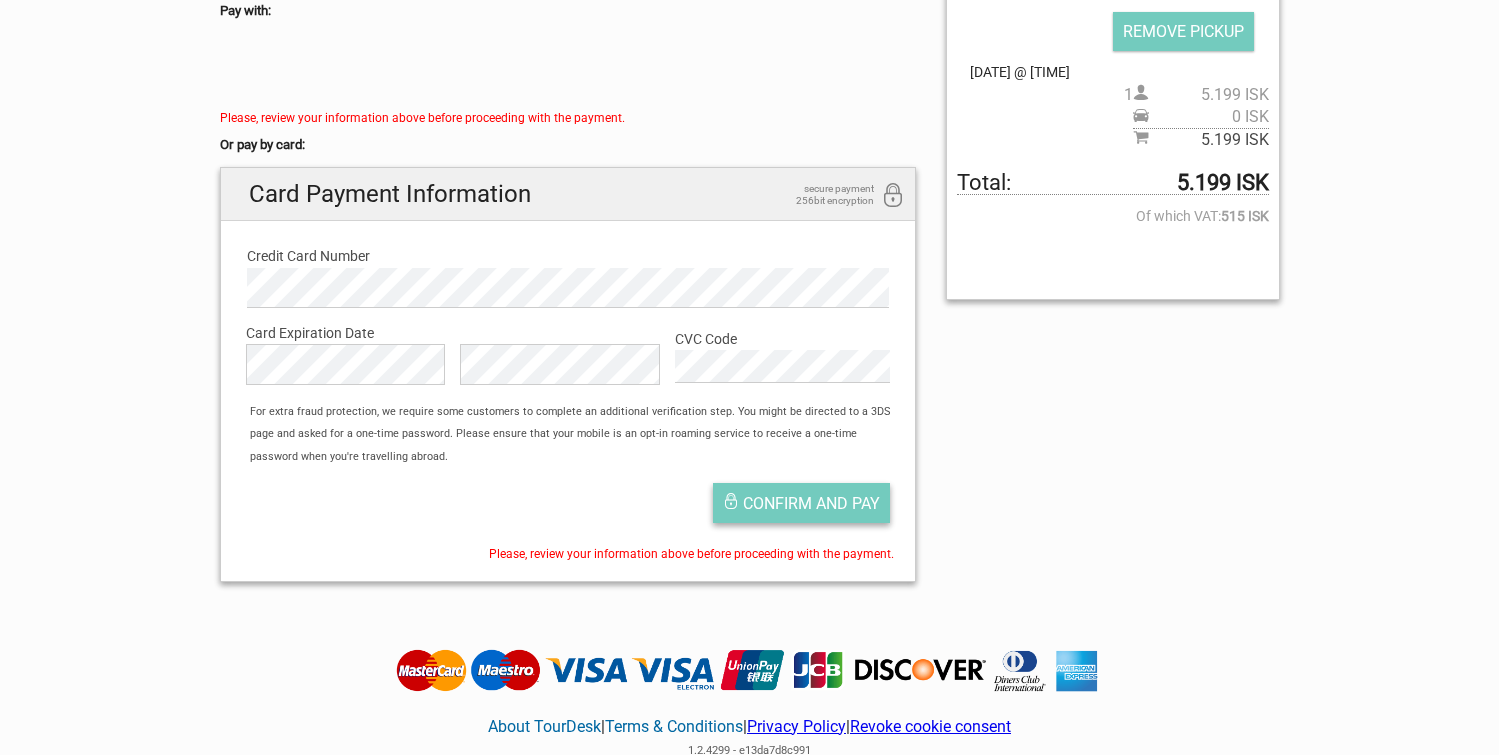 scroll, scrollTop: 526, scrollLeft: 0, axis: vertical 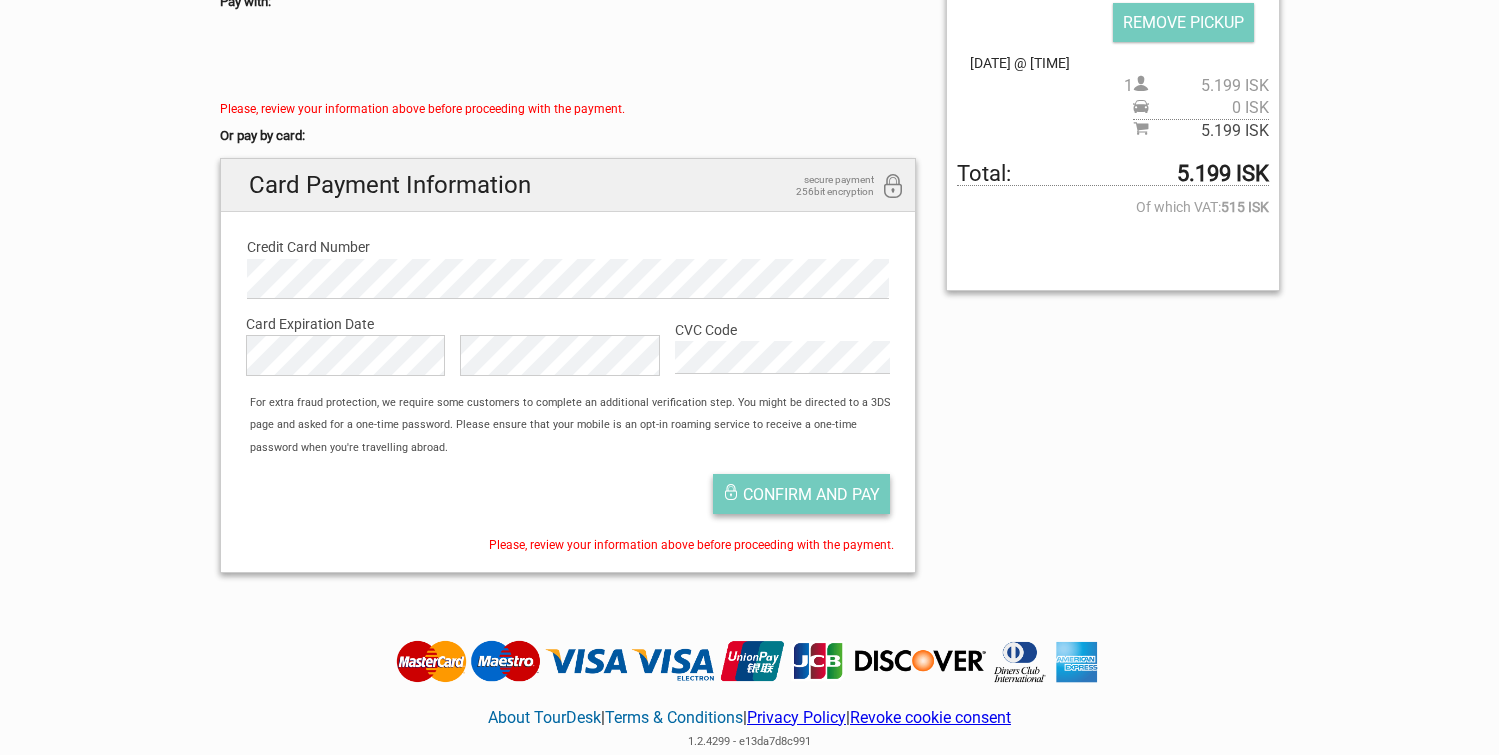 click on "Confirm and pay" at bounding box center (801, 494) 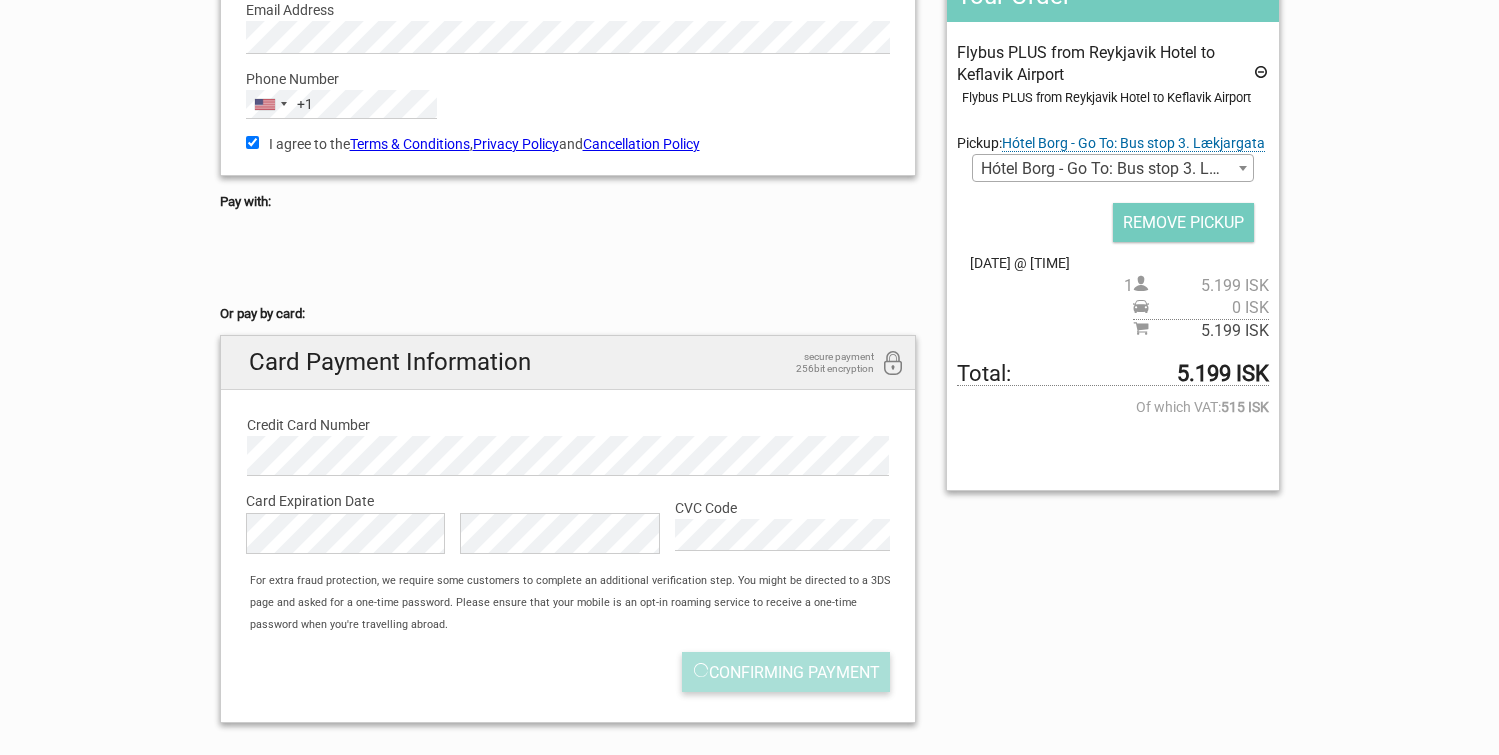 scroll, scrollTop: 312, scrollLeft: 0, axis: vertical 